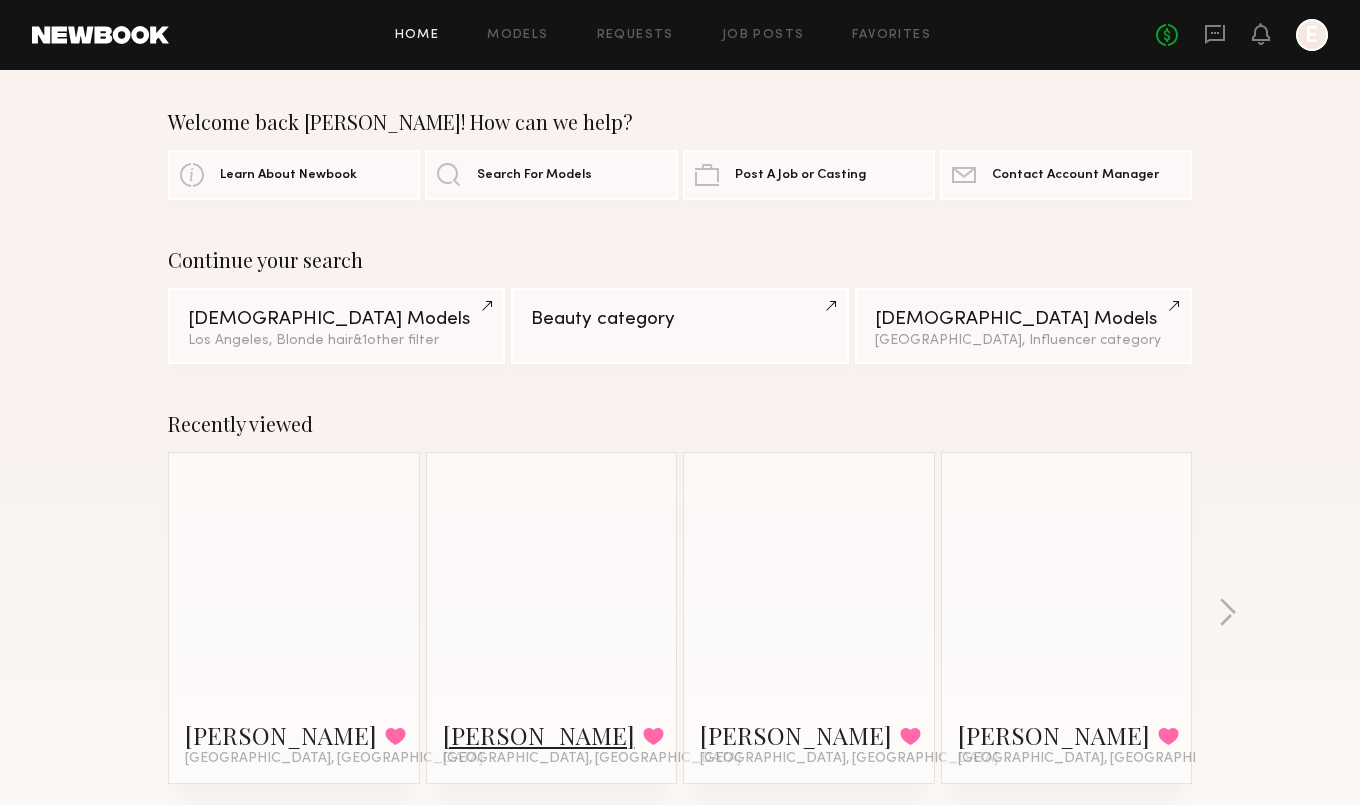 scroll, scrollTop: 0, scrollLeft: 0, axis: both 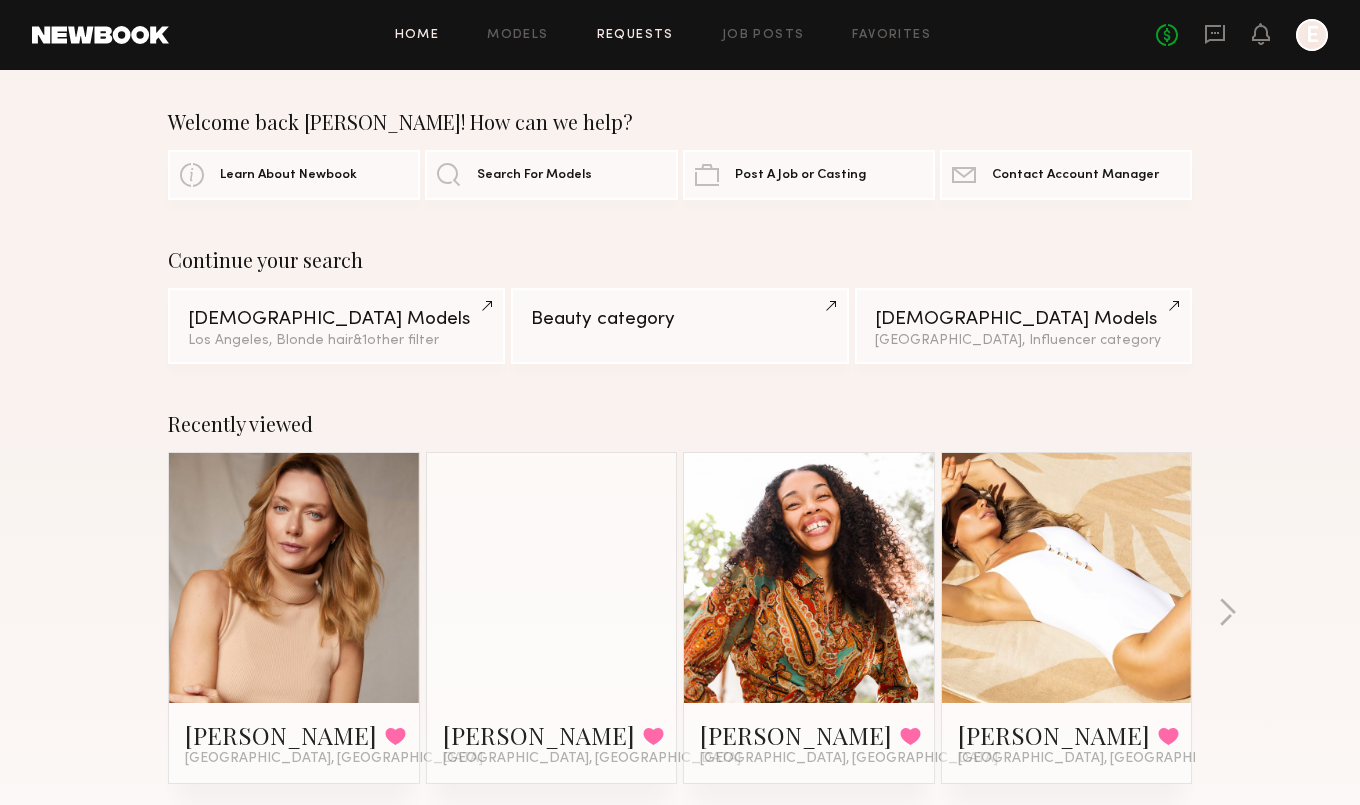 click on "Requests" 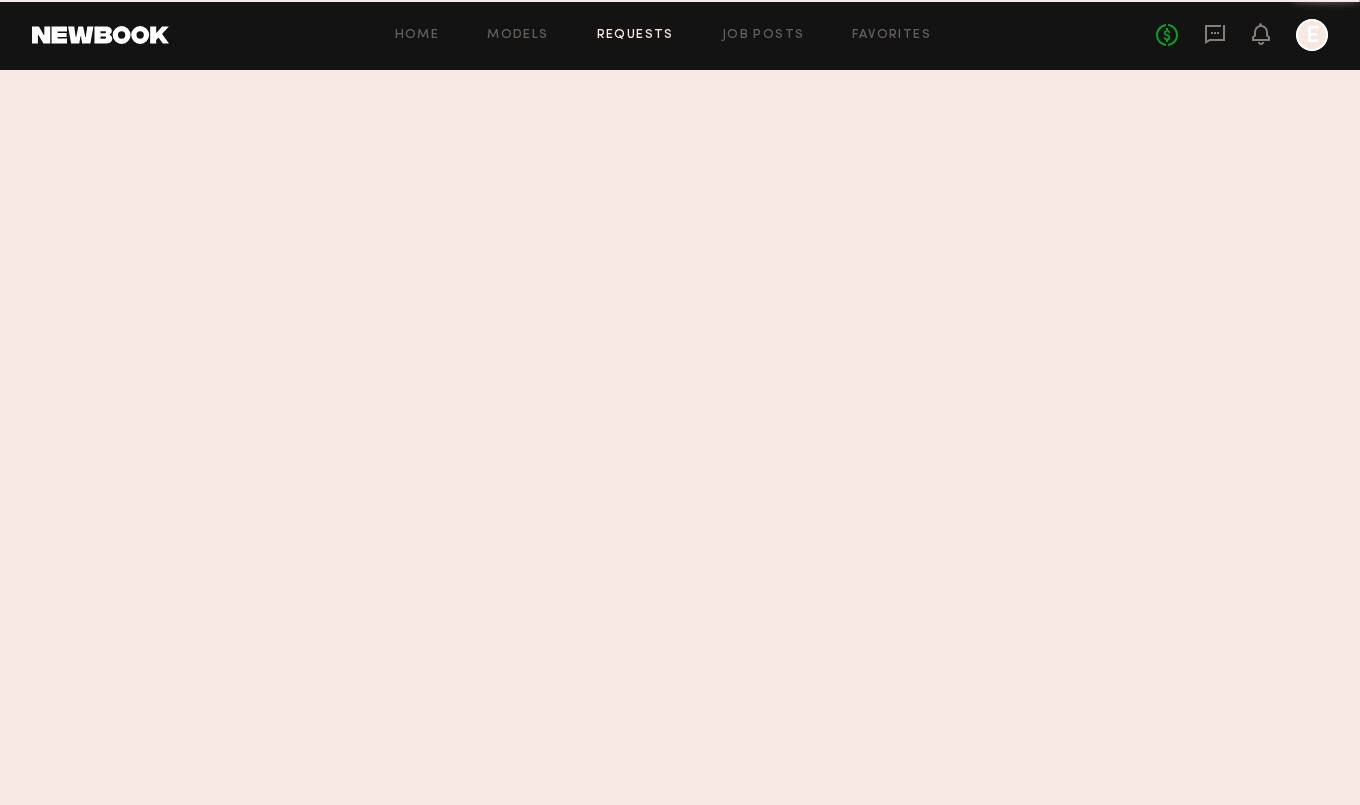 scroll, scrollTop: 0, scrollLeft: 0, axis: both 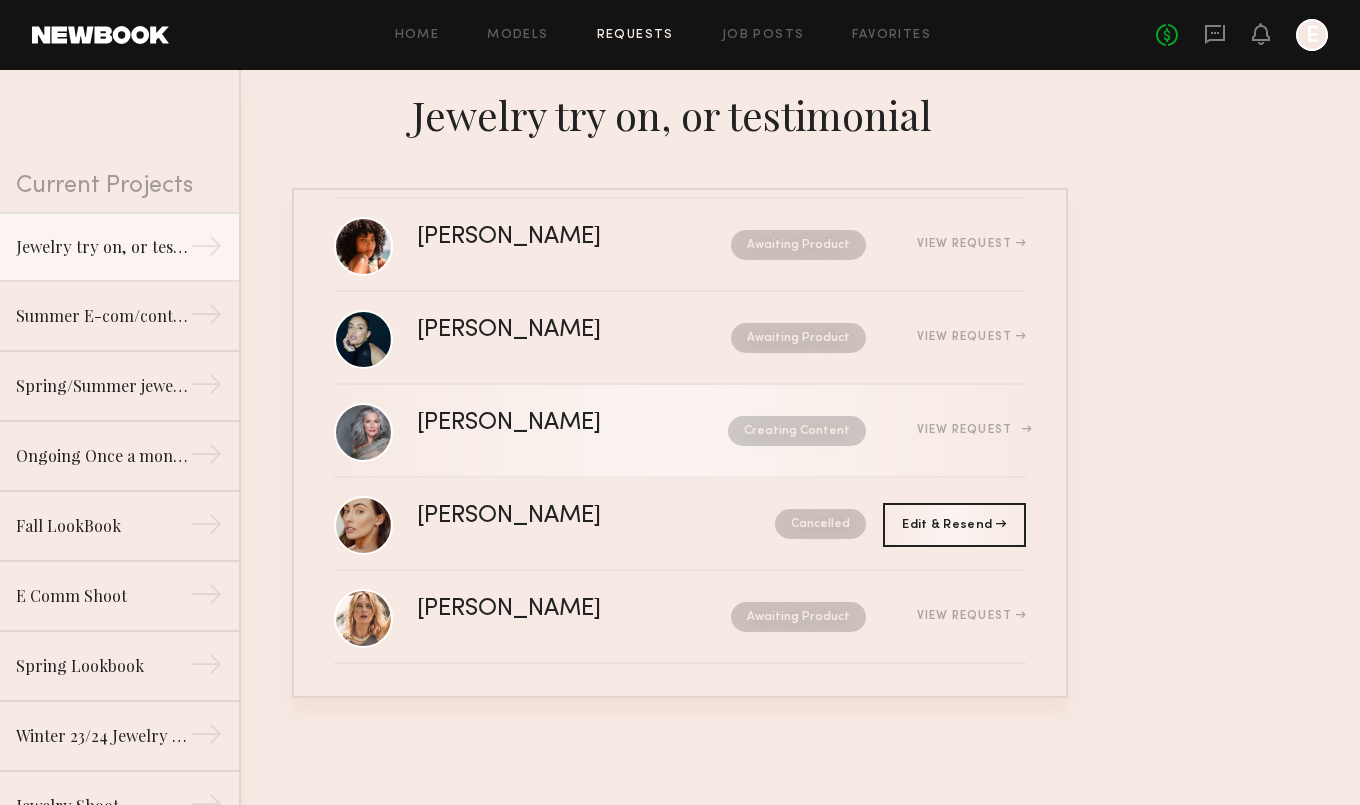 click on "View Request" 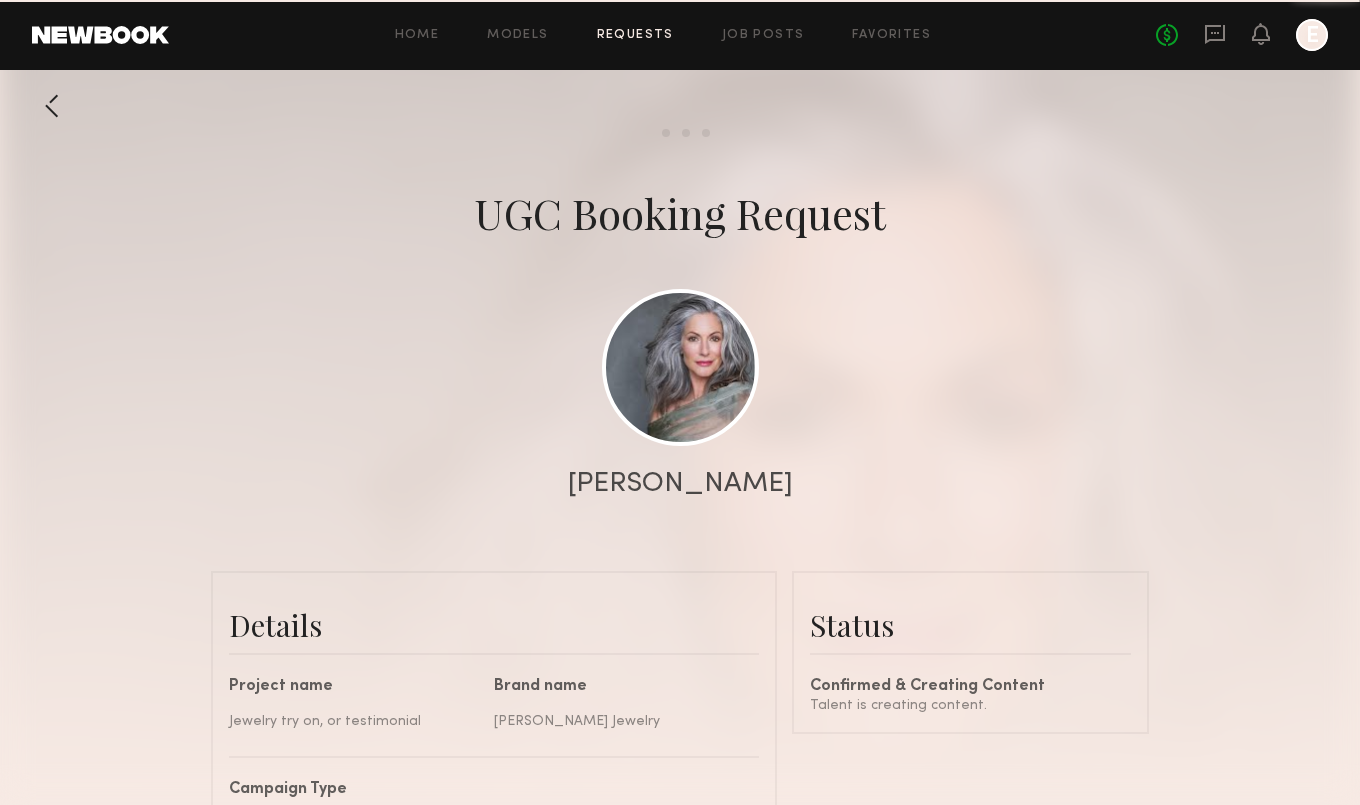 scroll, scrollTop: 0, scrollLeft: 0, axis: both 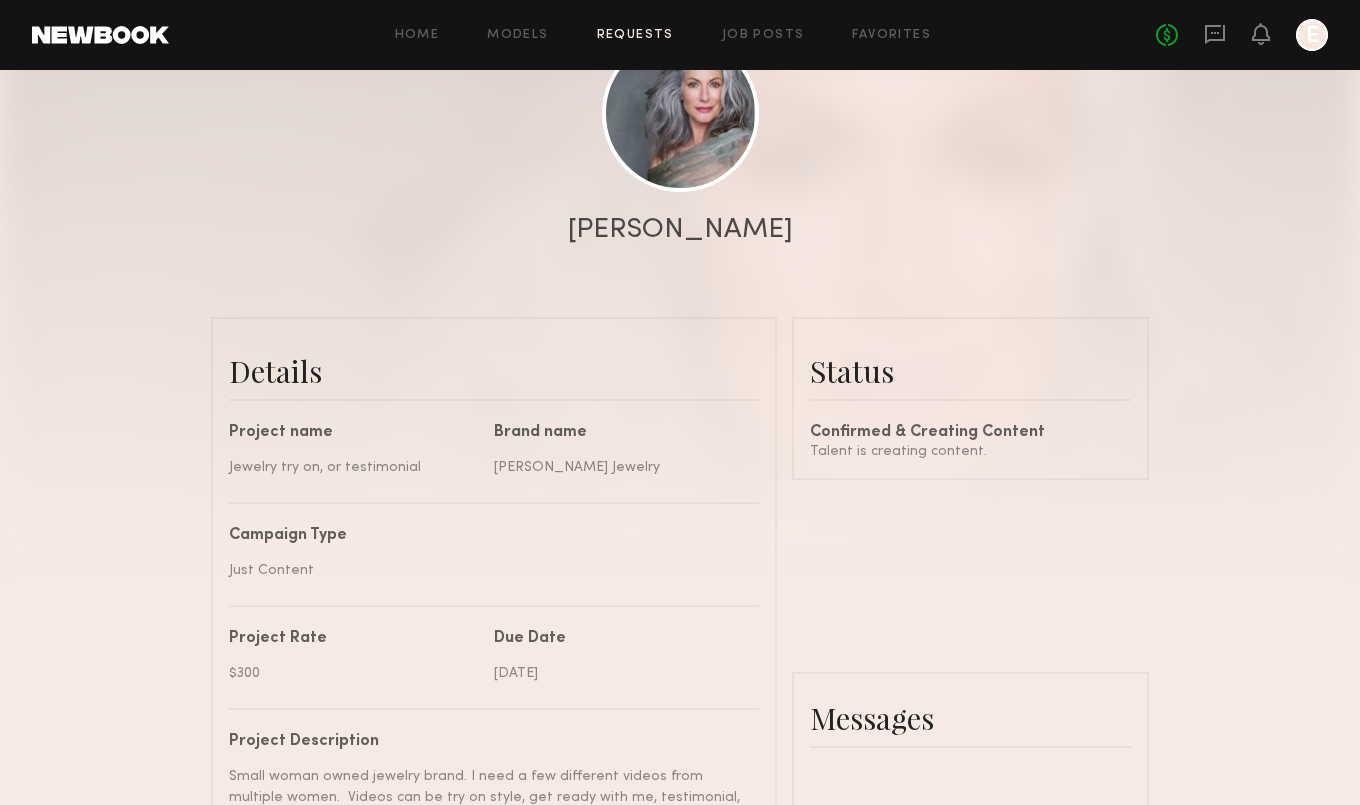 click on "Confirmed & Creating Content" 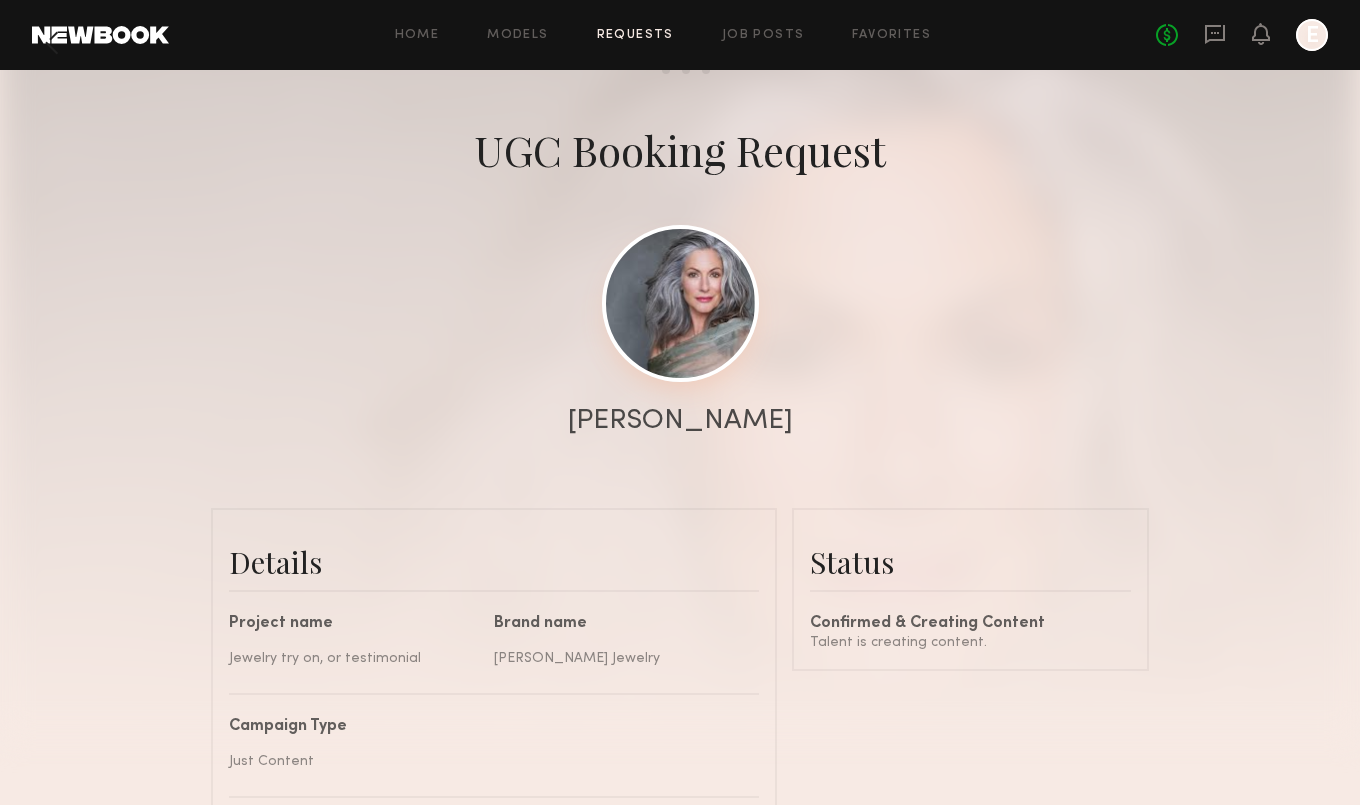 scroll, scrollTop: 63, scrollLeft: 0, axis: vertical 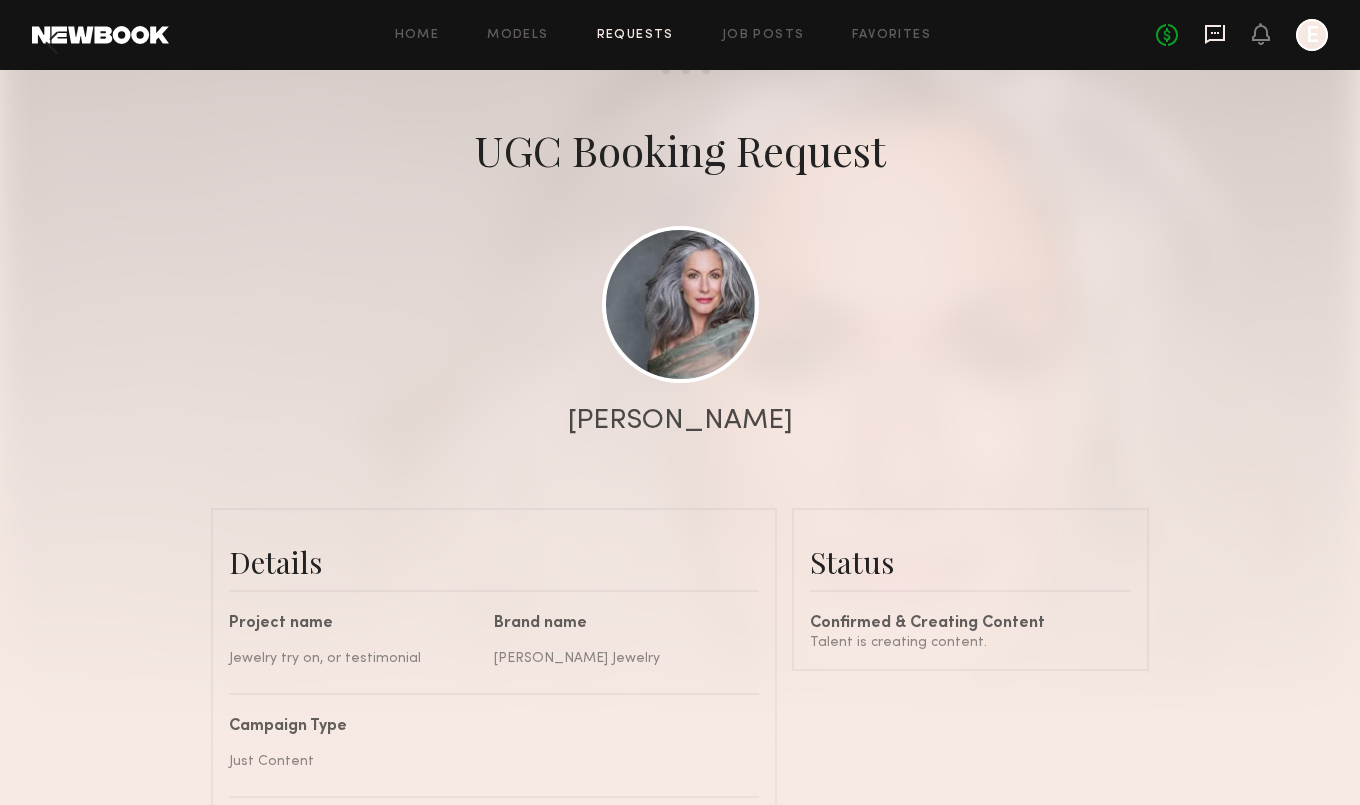 click 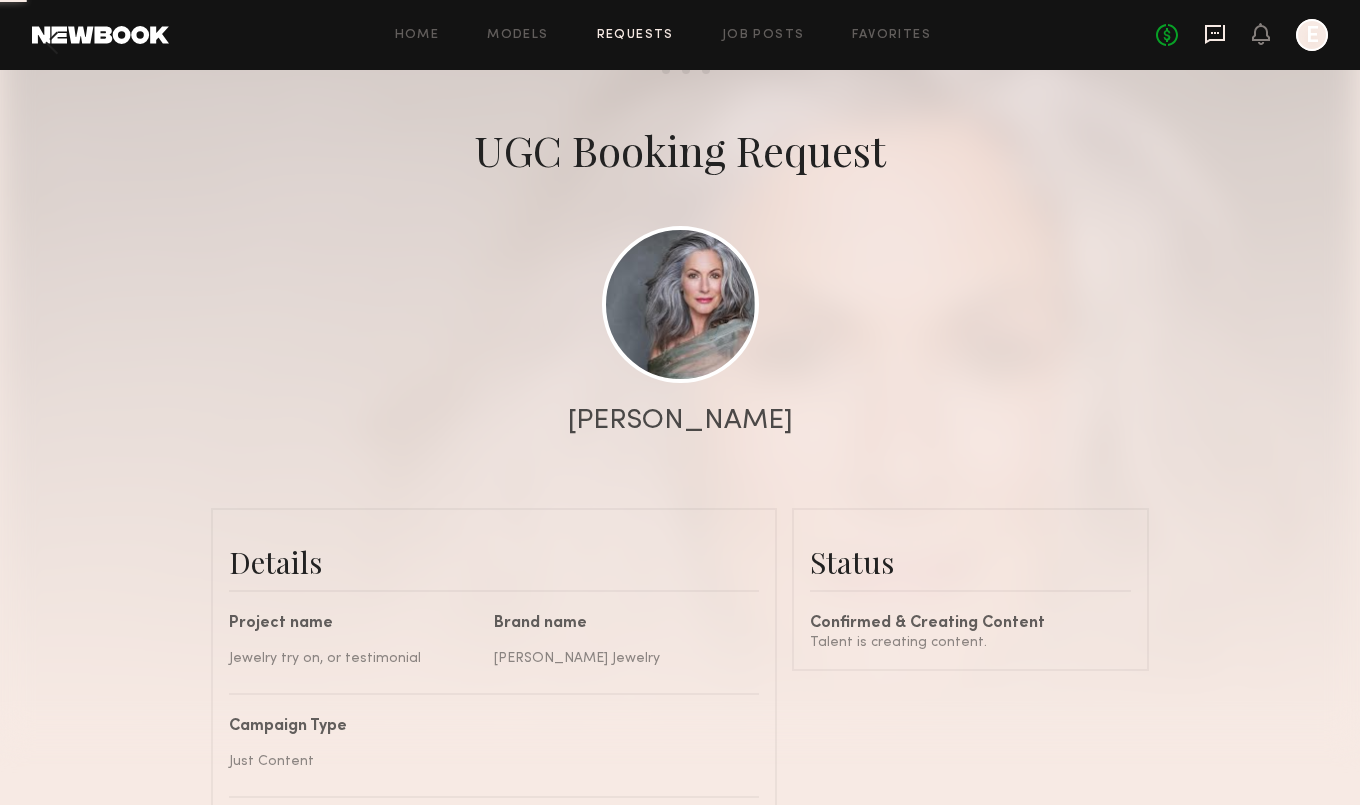 scroll, scrollTop: 0, scrollLeft: 0, axis: both 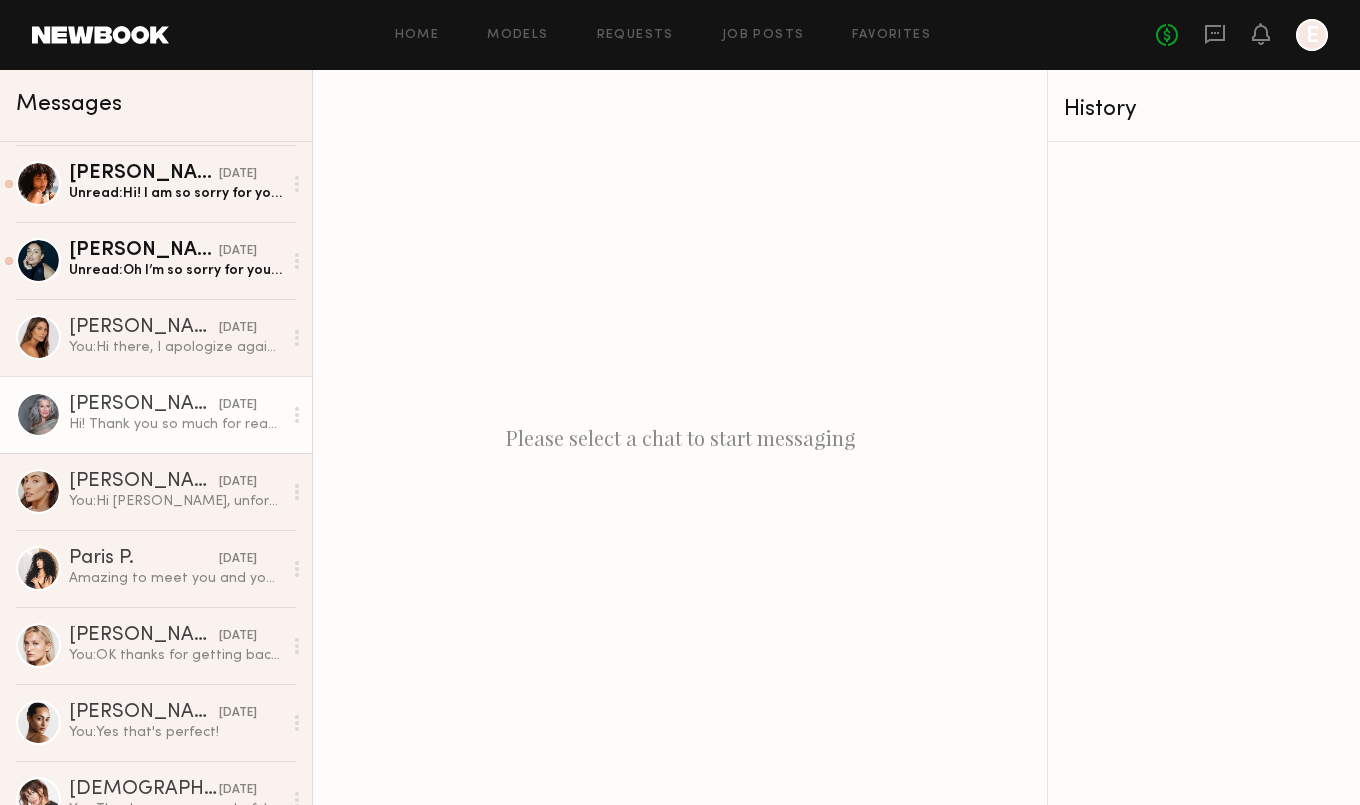 drag, startPoint x: 189, startPoint y: 404, endPoint x: 224, endPoint y: 402, distance: 35.057095 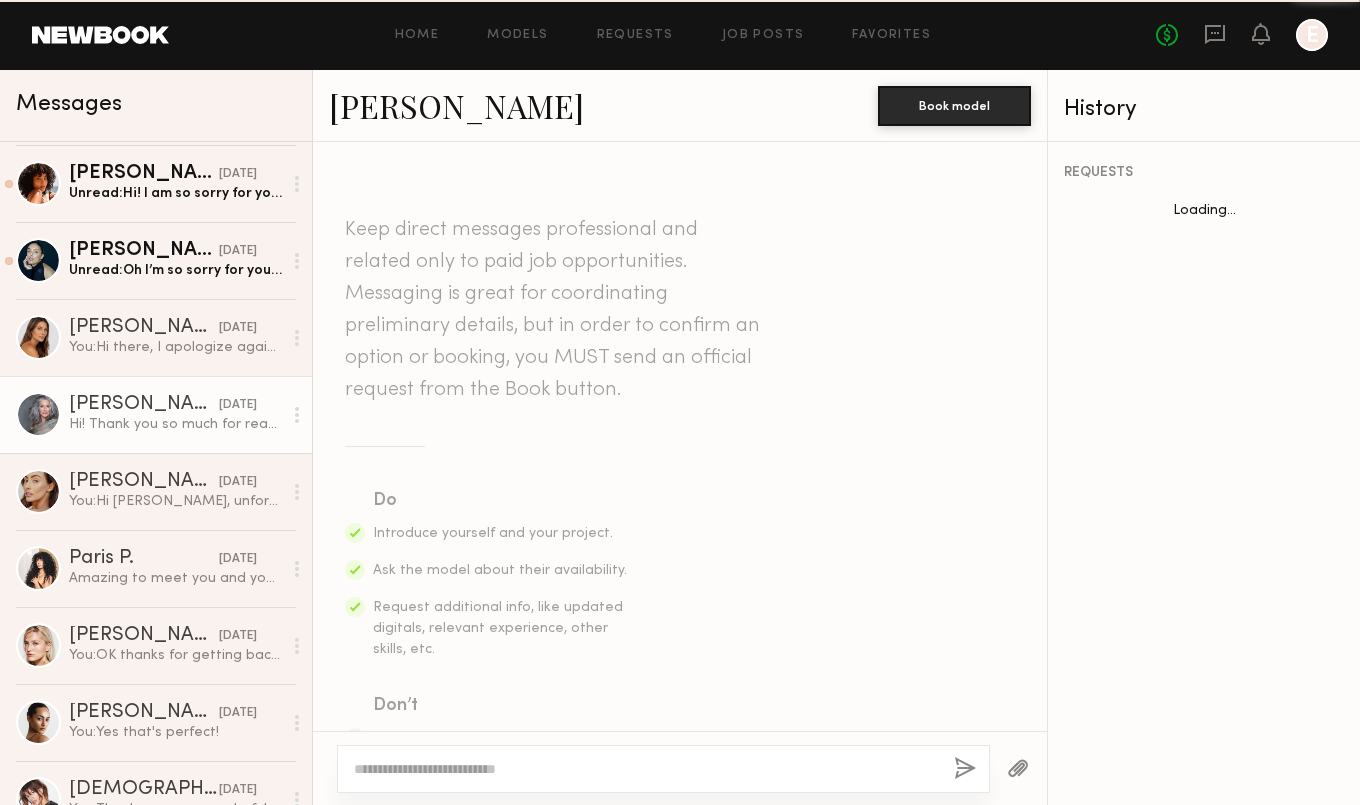scroll, scrollTop: 519, scrollLeft: 0, axis: vertical 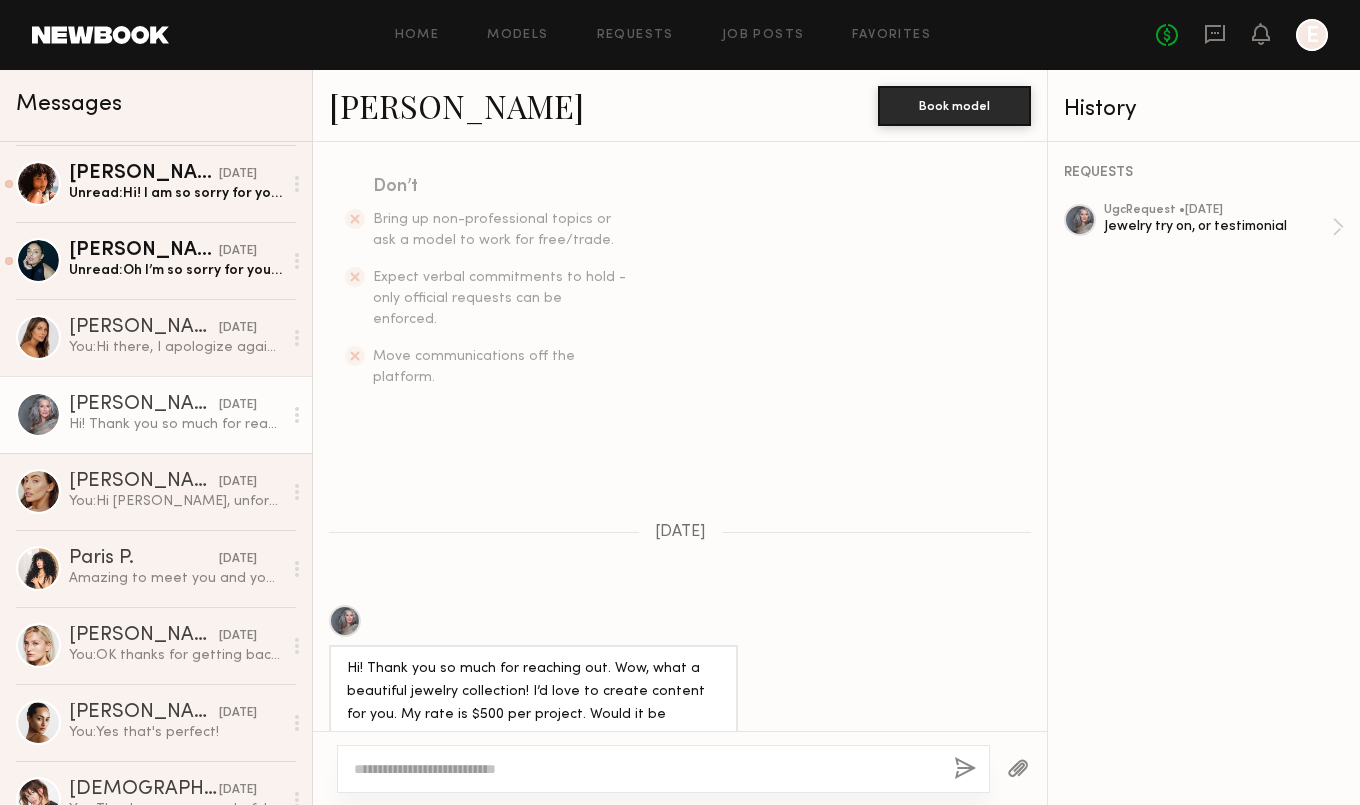 click 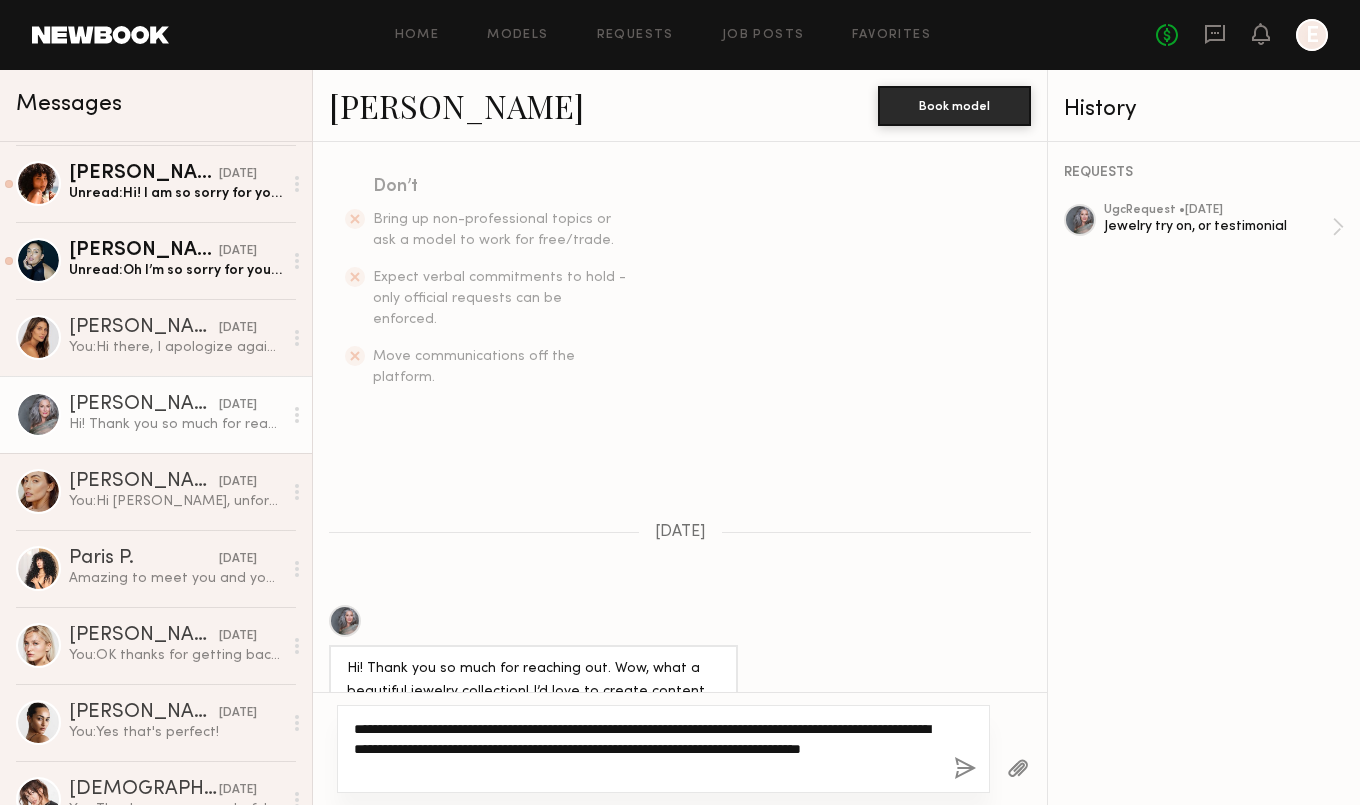 drag, startPoint x: 441, startPoint y: 790, endPoint x: 811, endPoint y: 753, distance: 371.8454 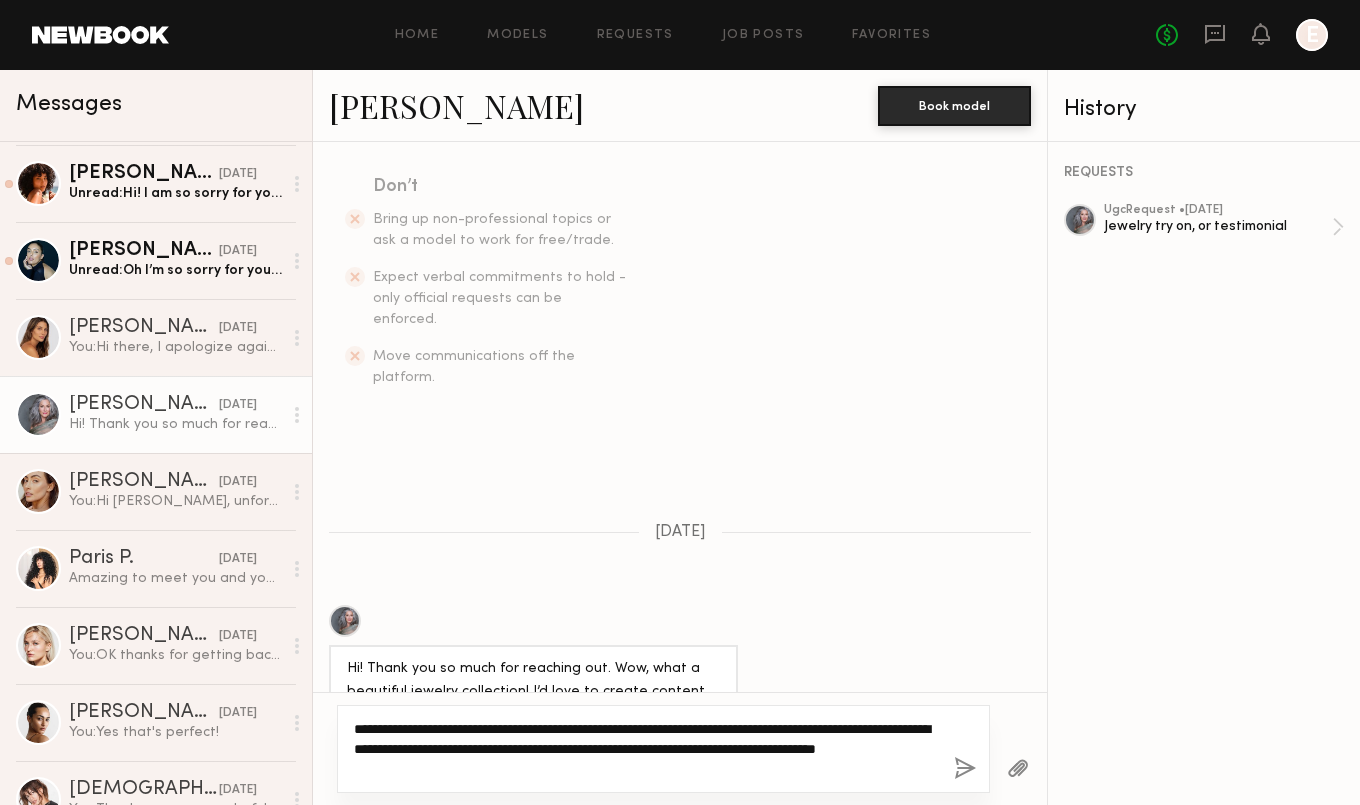 drag, startPoint x: 497, startPoint y: 767, endPoint x: 523, endPoint y: 767, distance: 26 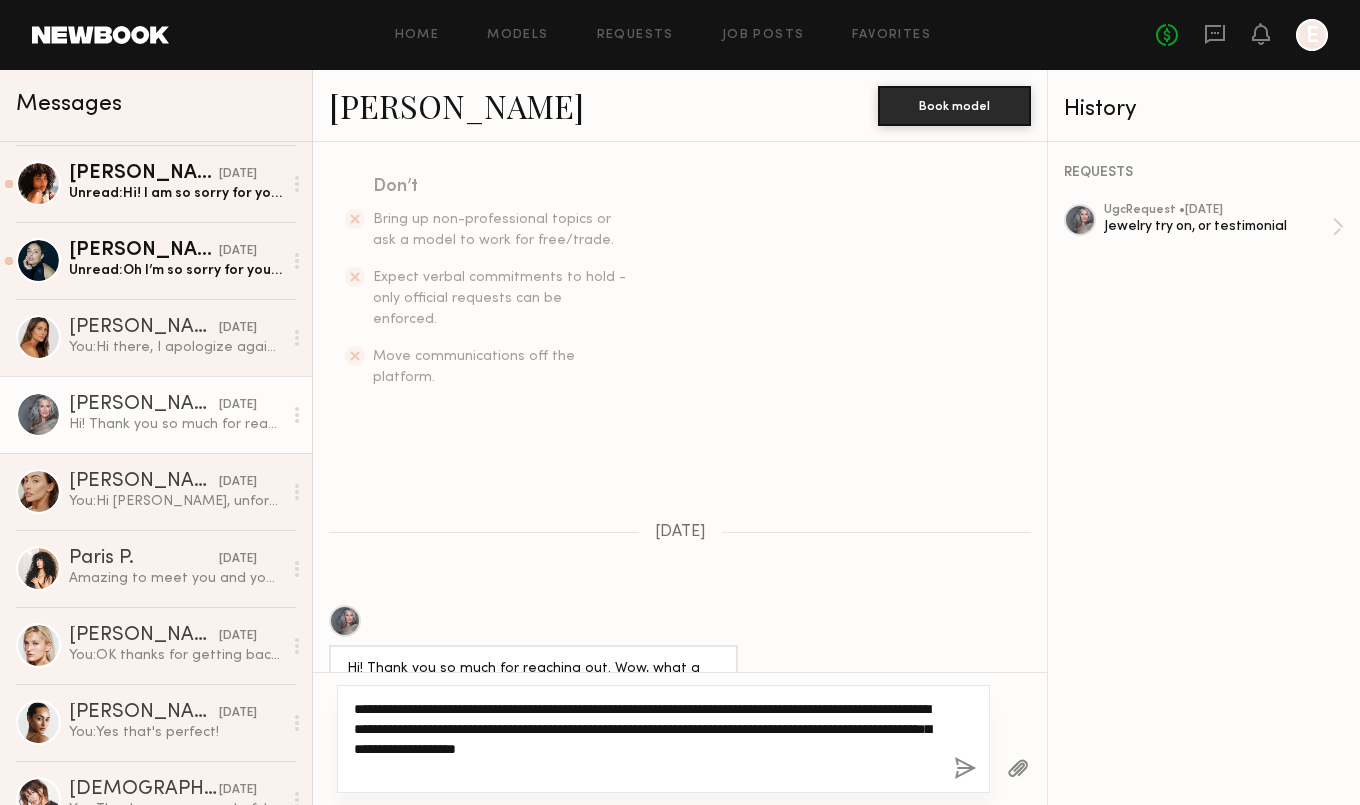 type on "**********" 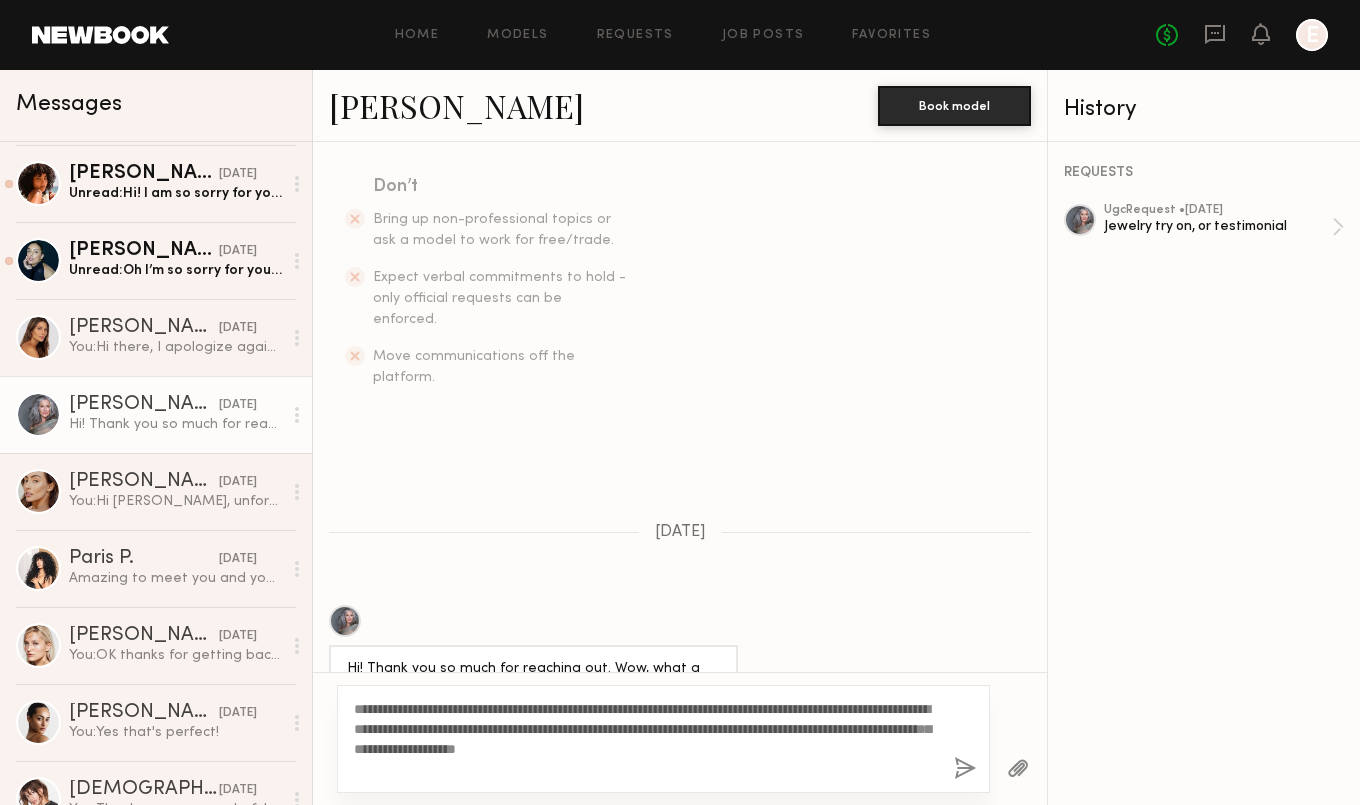 click 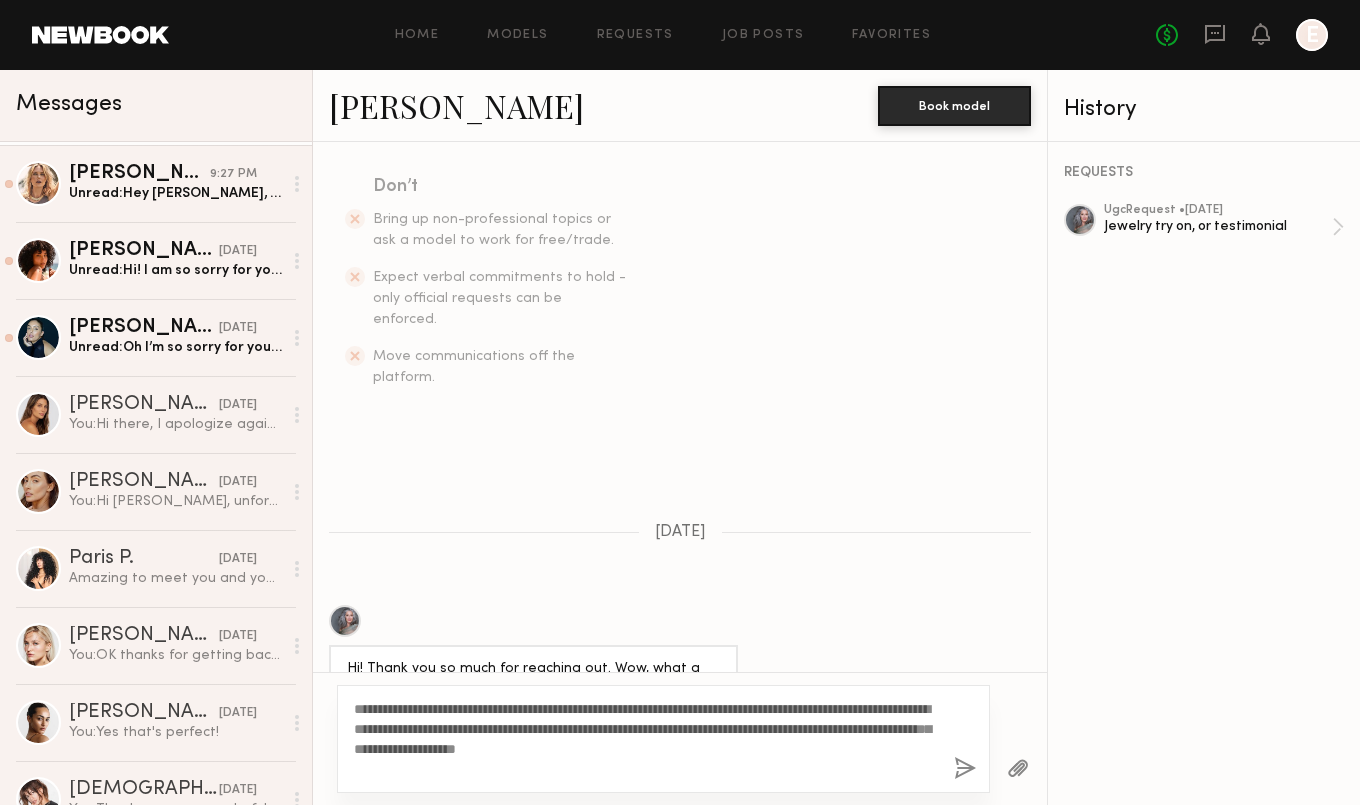 type 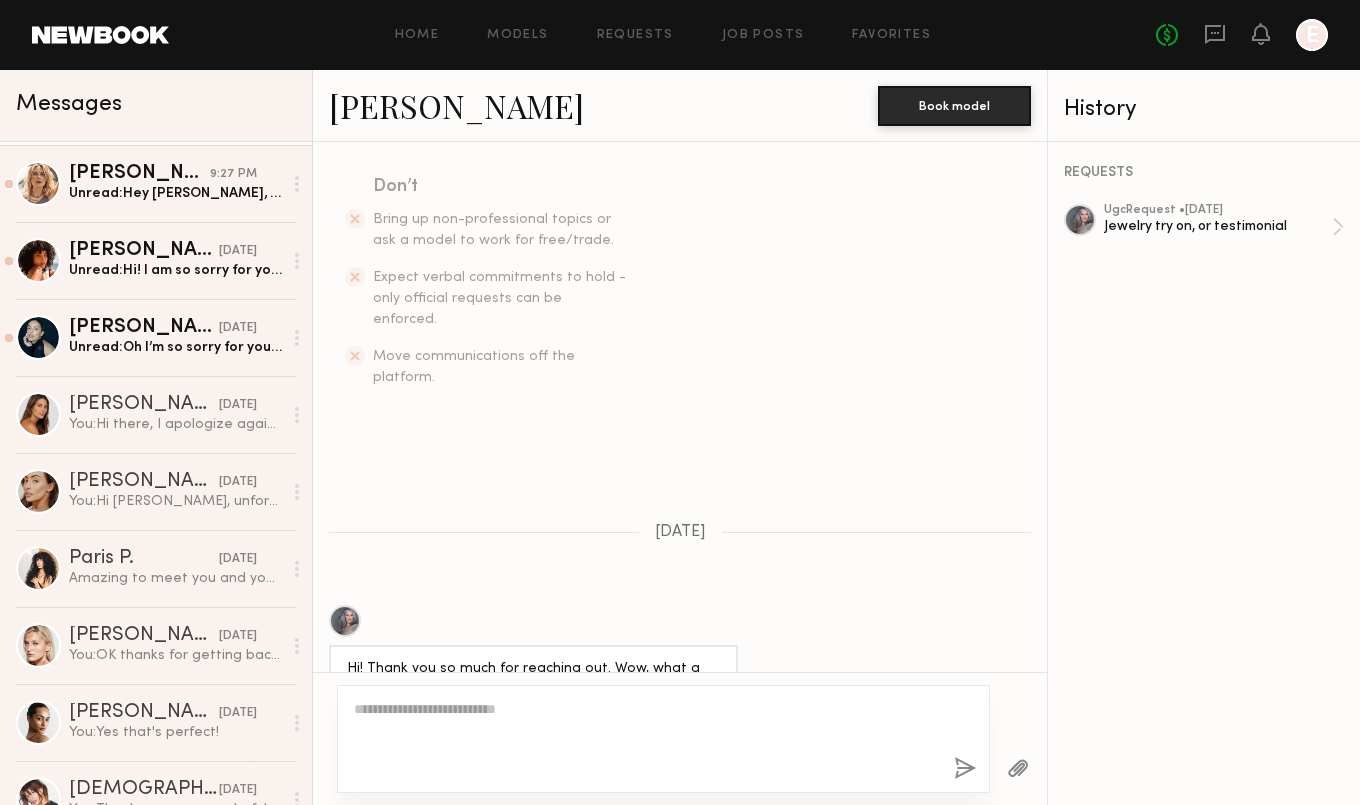scroll, scrollTop: 968, scrollLeft: 0, axis: vertical 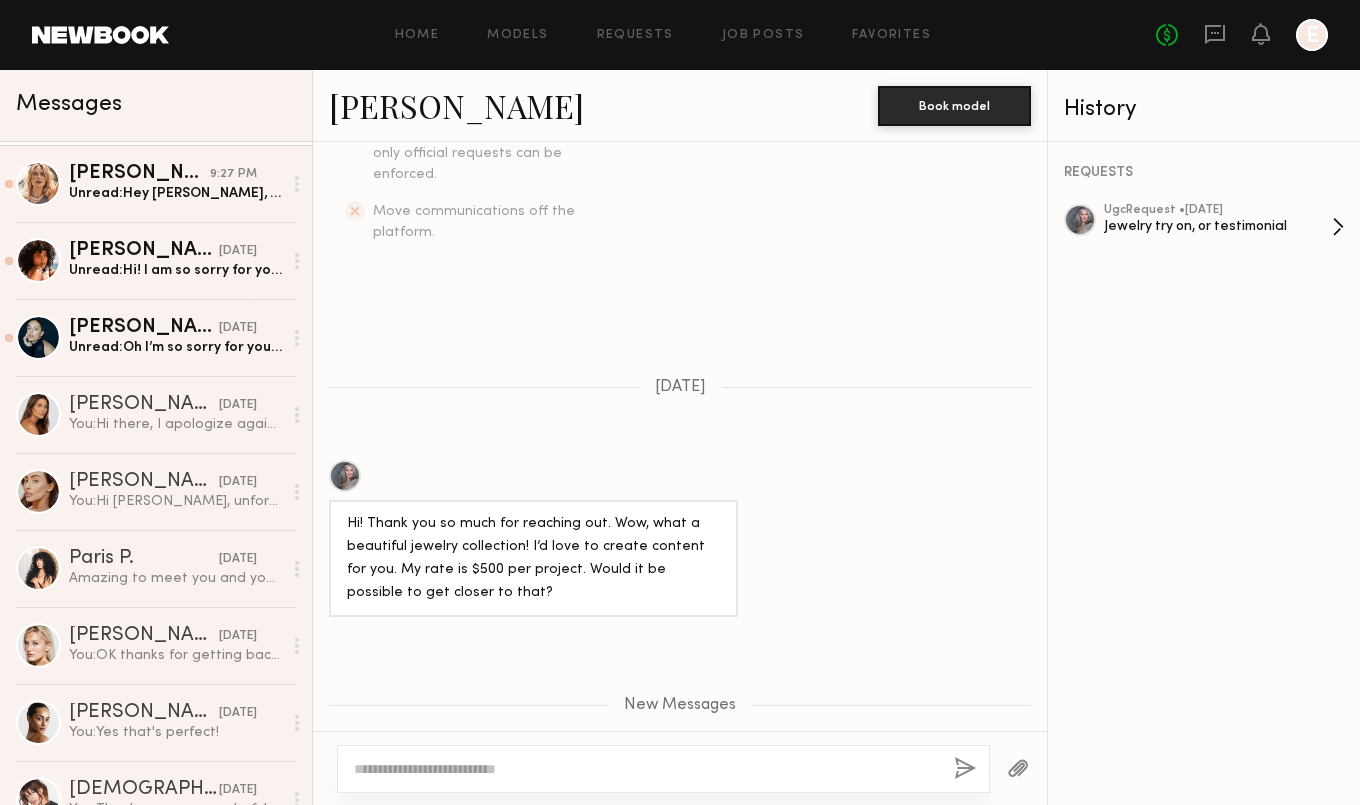 click on "Jewelry try on, or testimonial" 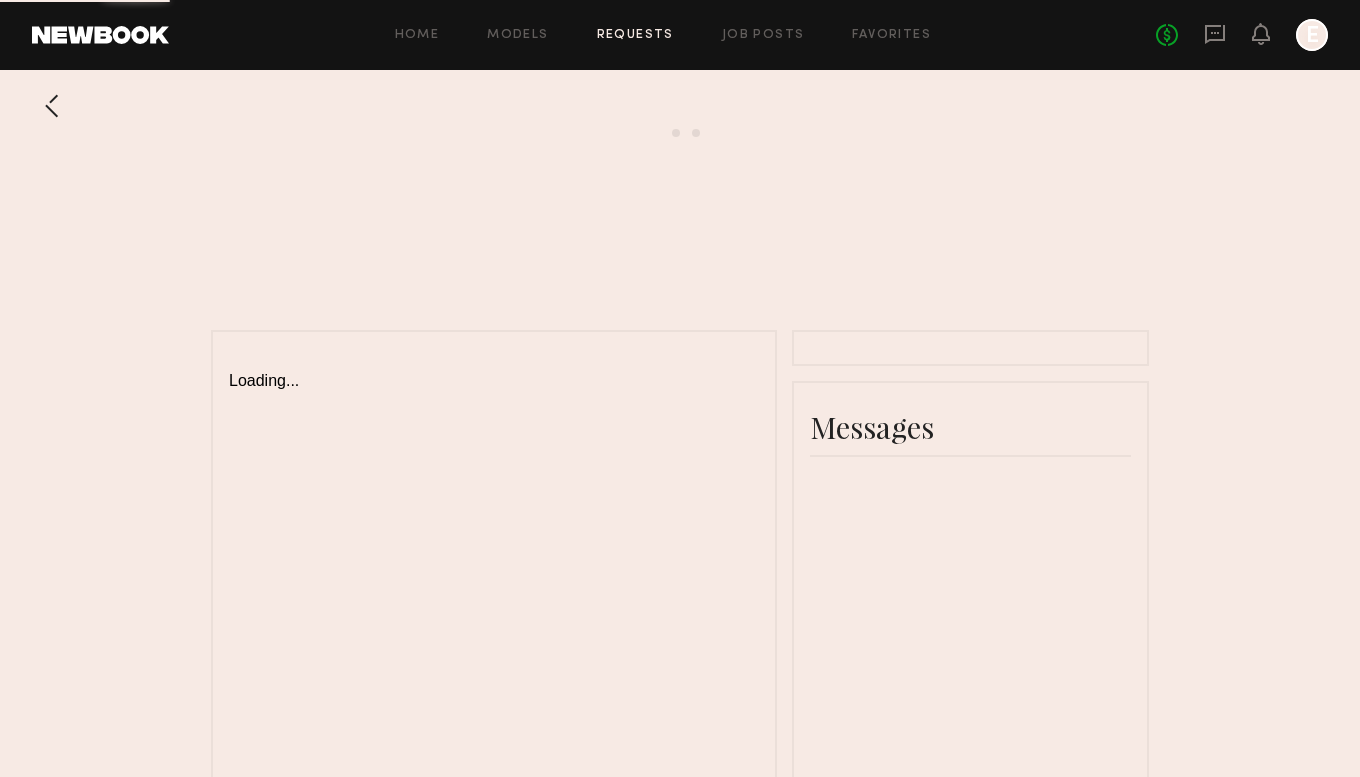 scroll, scrollTop: 0, scrollLeft: 0, axis: both 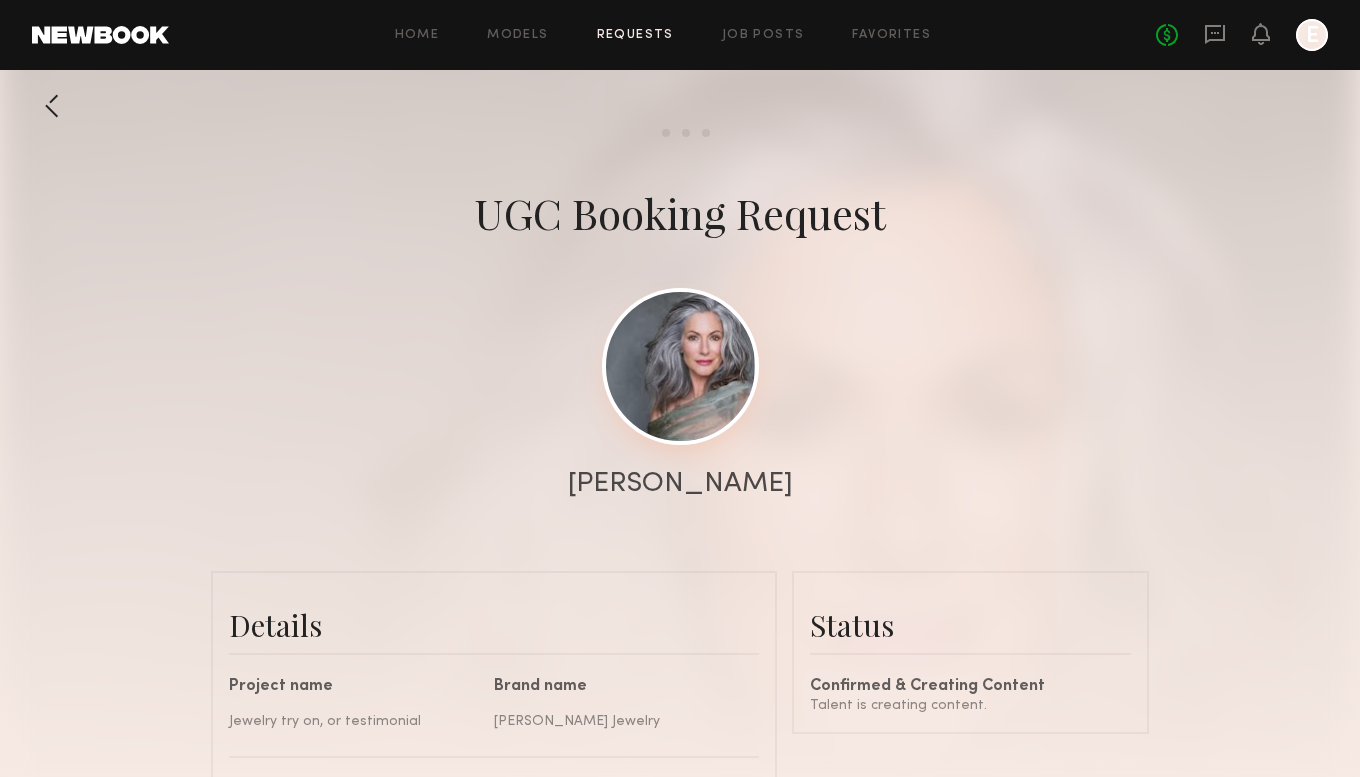 click 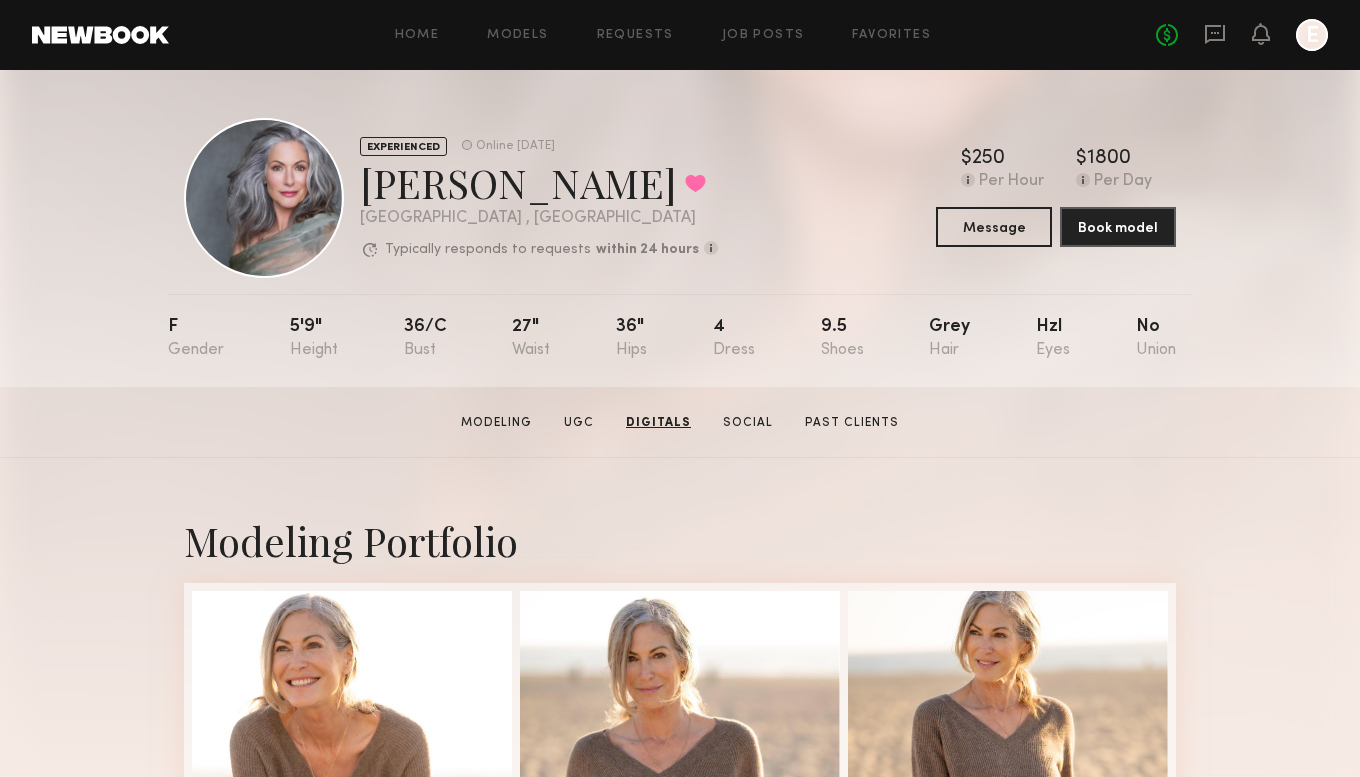 scroll, scrollTop: 0, scrollLeft: 0, axis: both 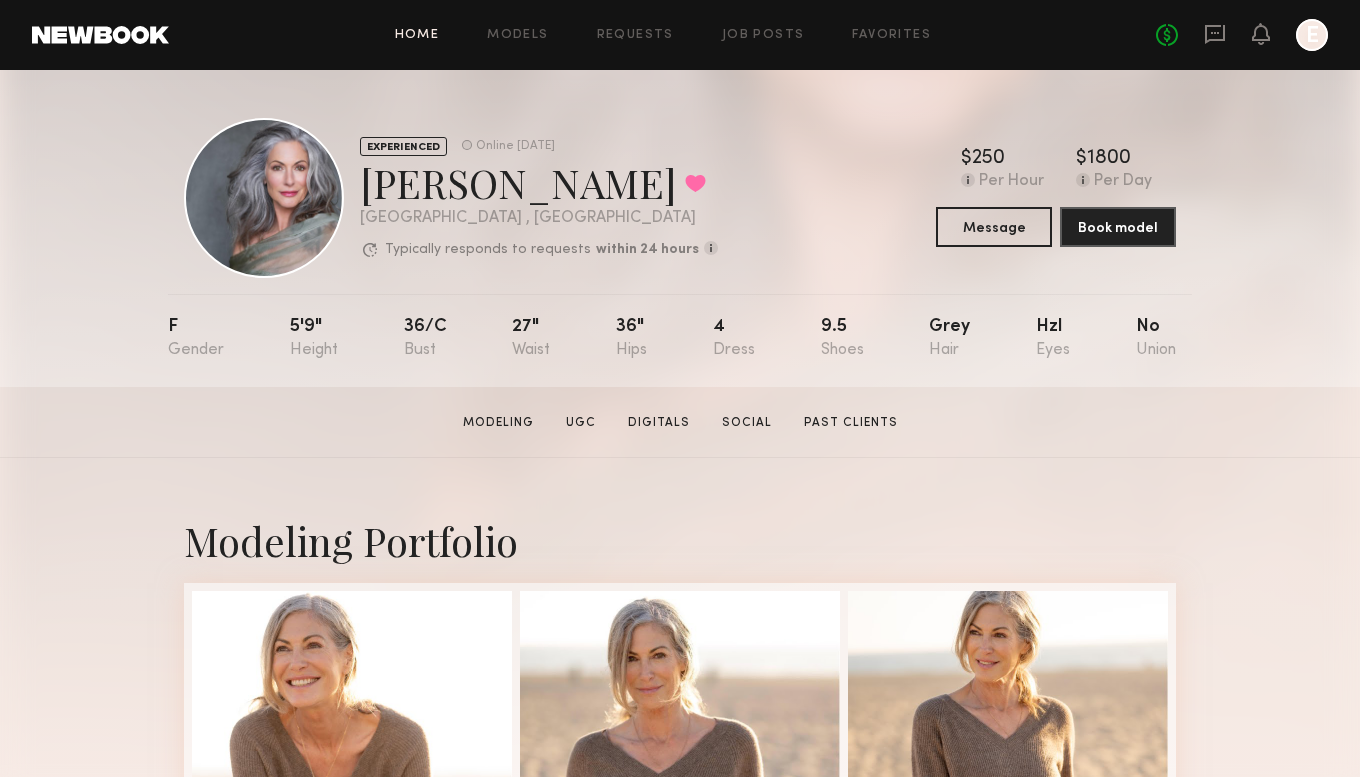 click on "Home" 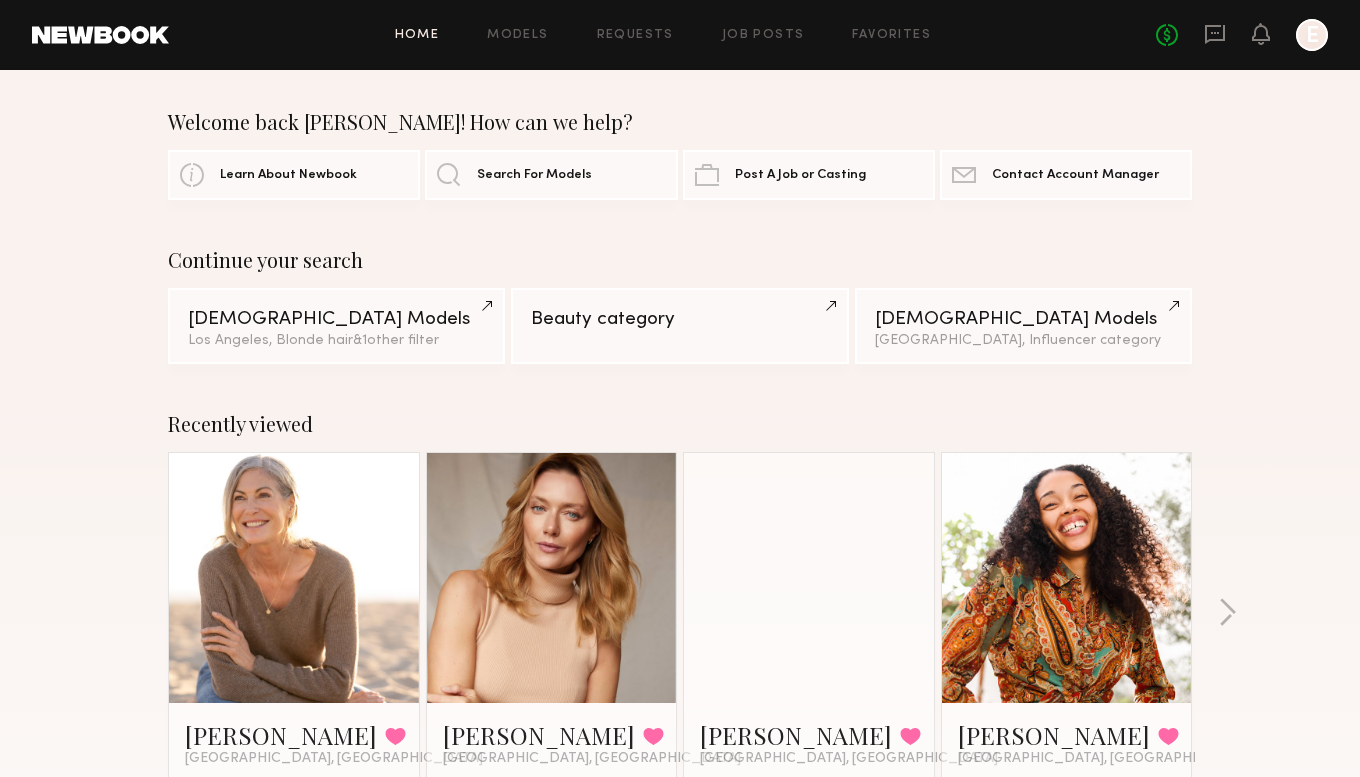 scroll, scrollTop: 0, scrollLeft: 0, axis: both 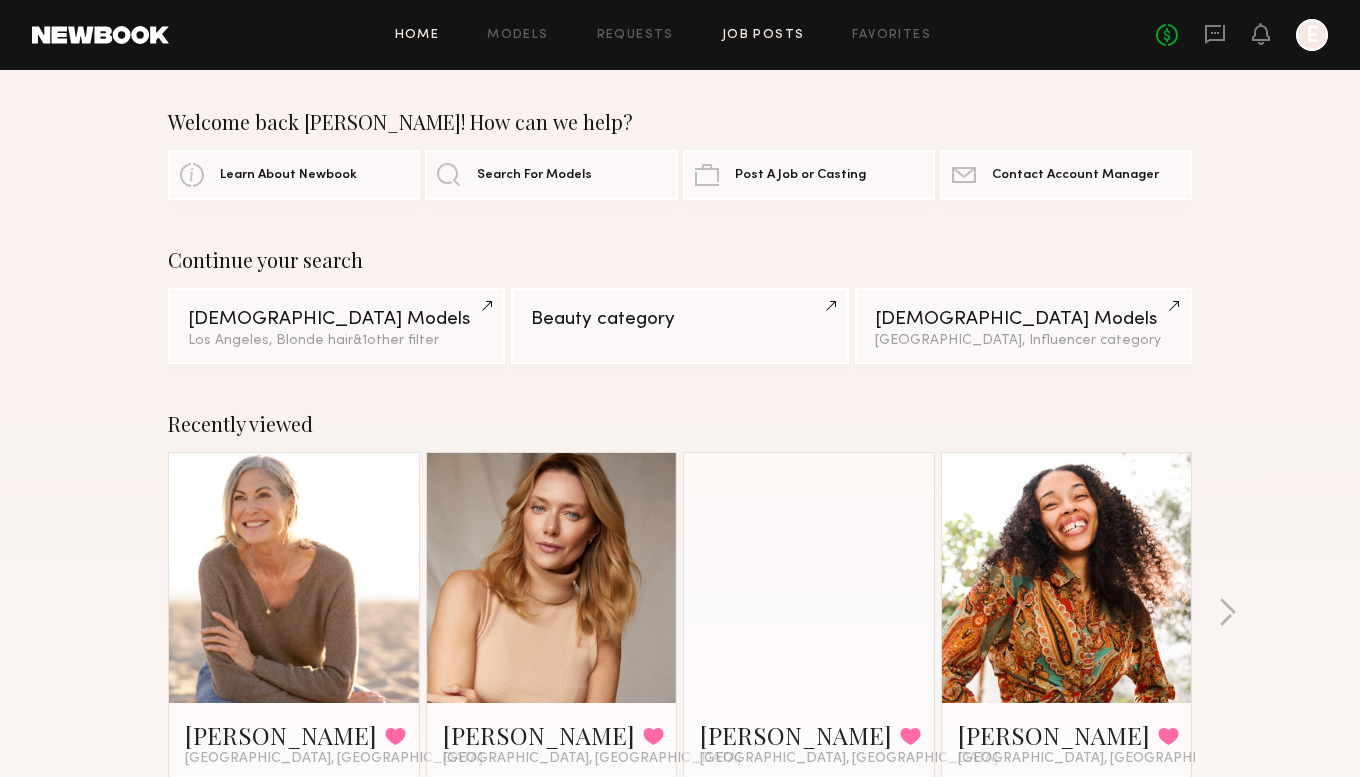 click on "Job Posts" 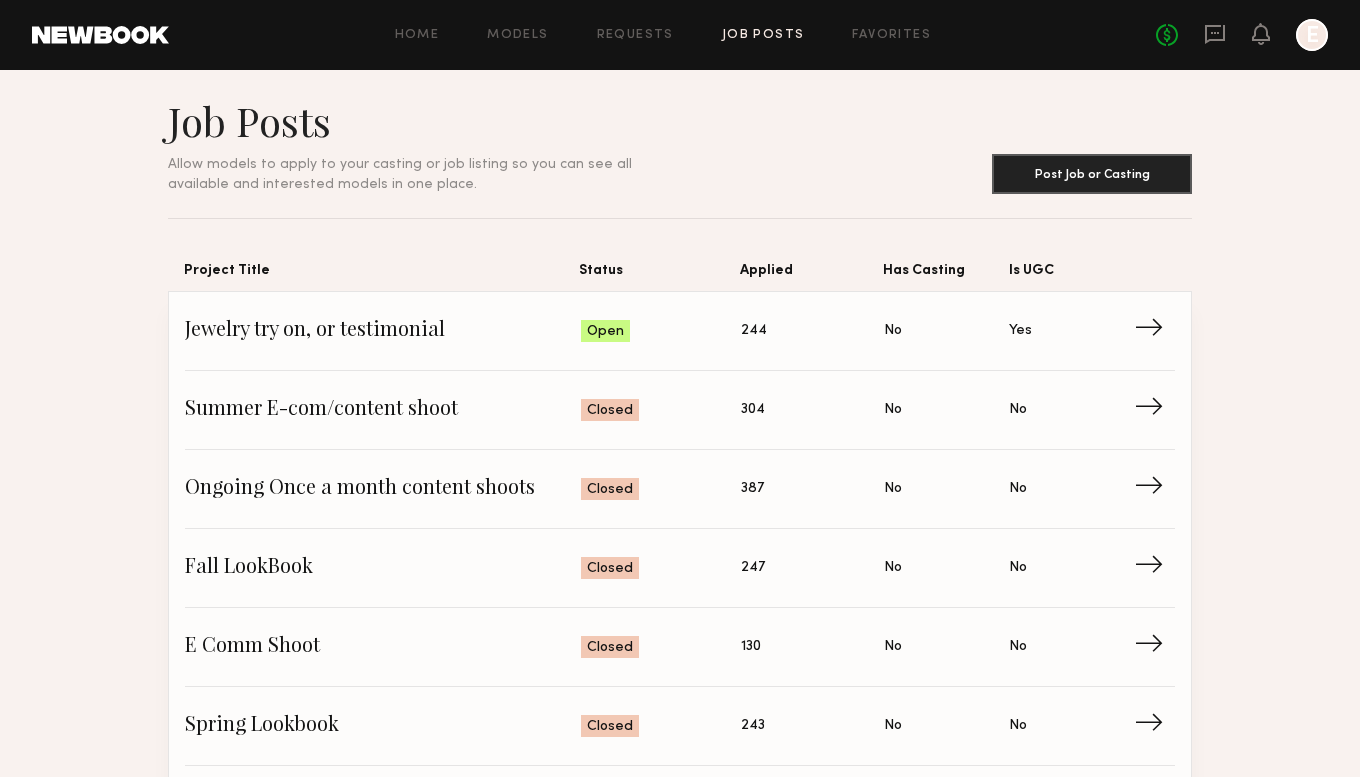 scroll, scrollTop: 13, scrollLeft: 0, axis: vertical 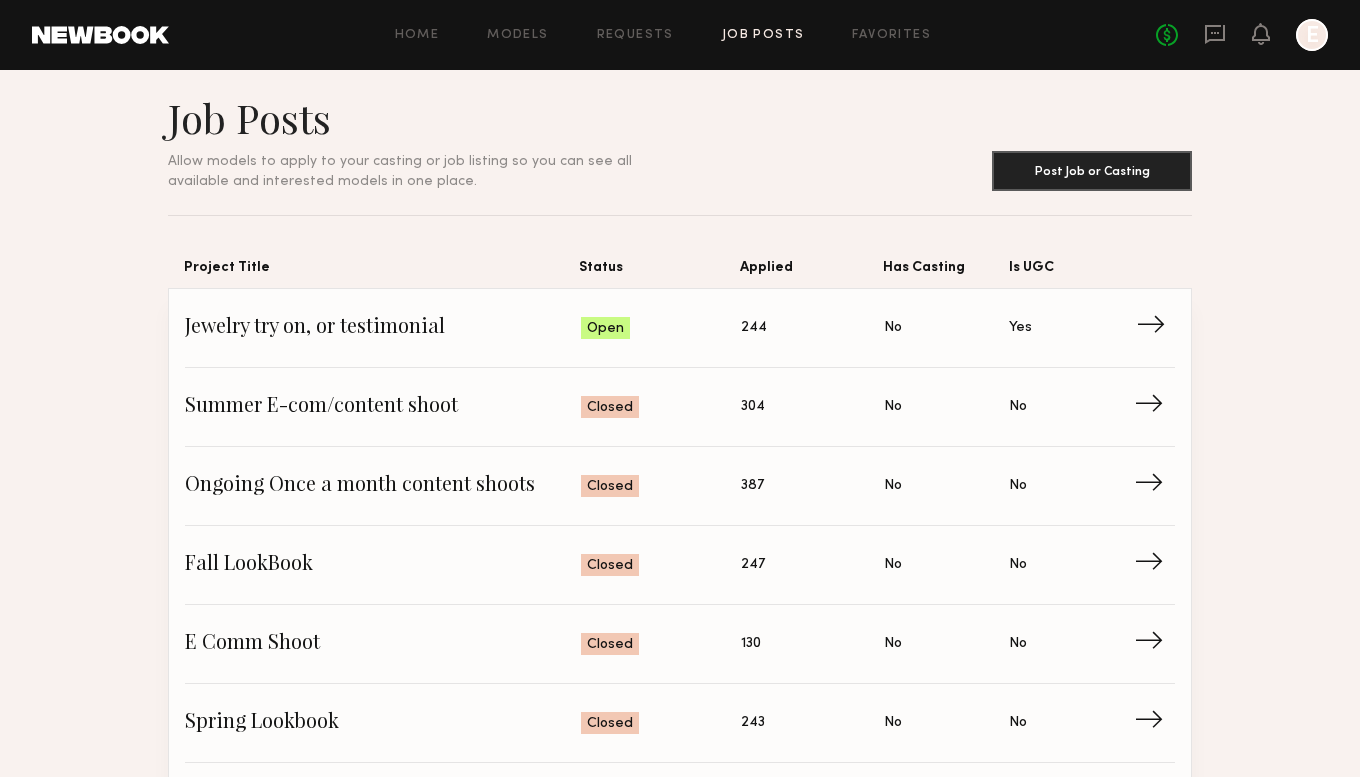 click on "Jewelry try on, or testimonial" 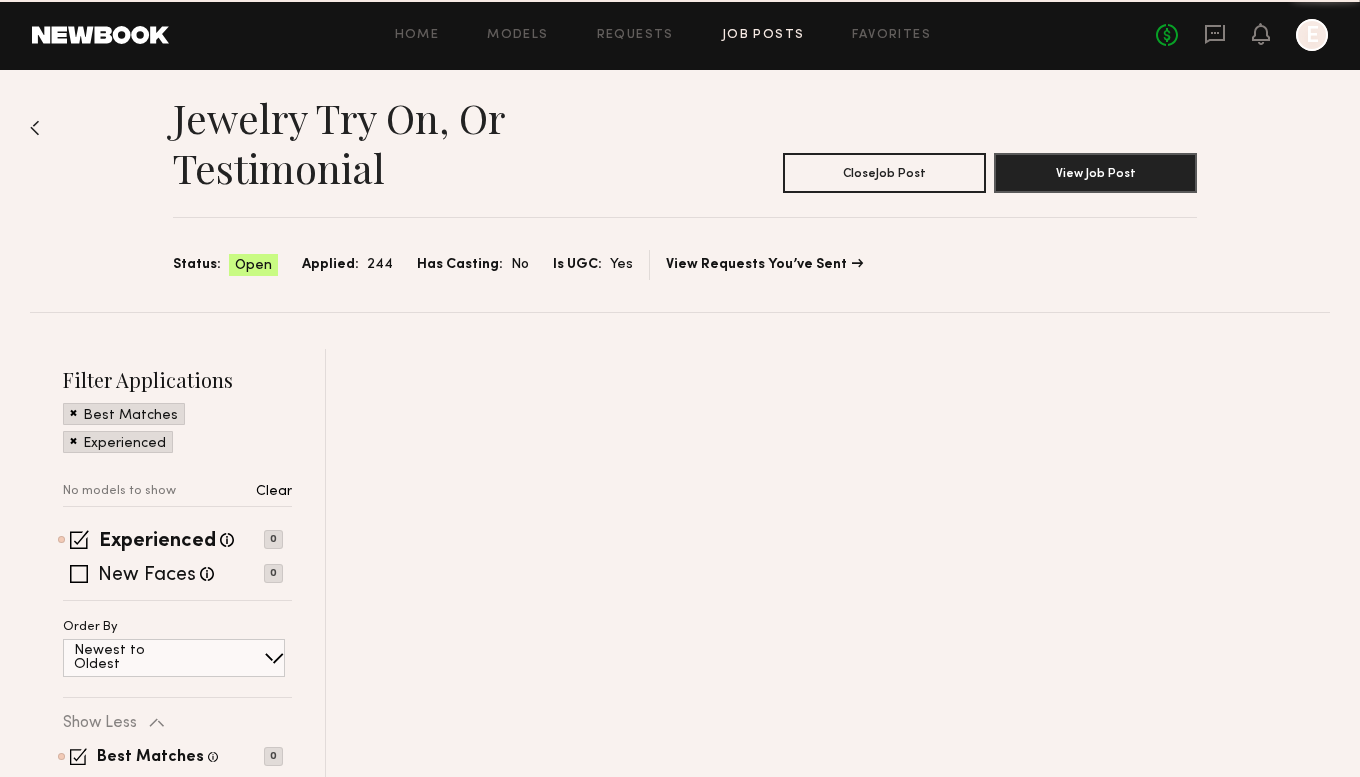 scroll, scrollTop: 0, scrollLeft: 0, axis: both 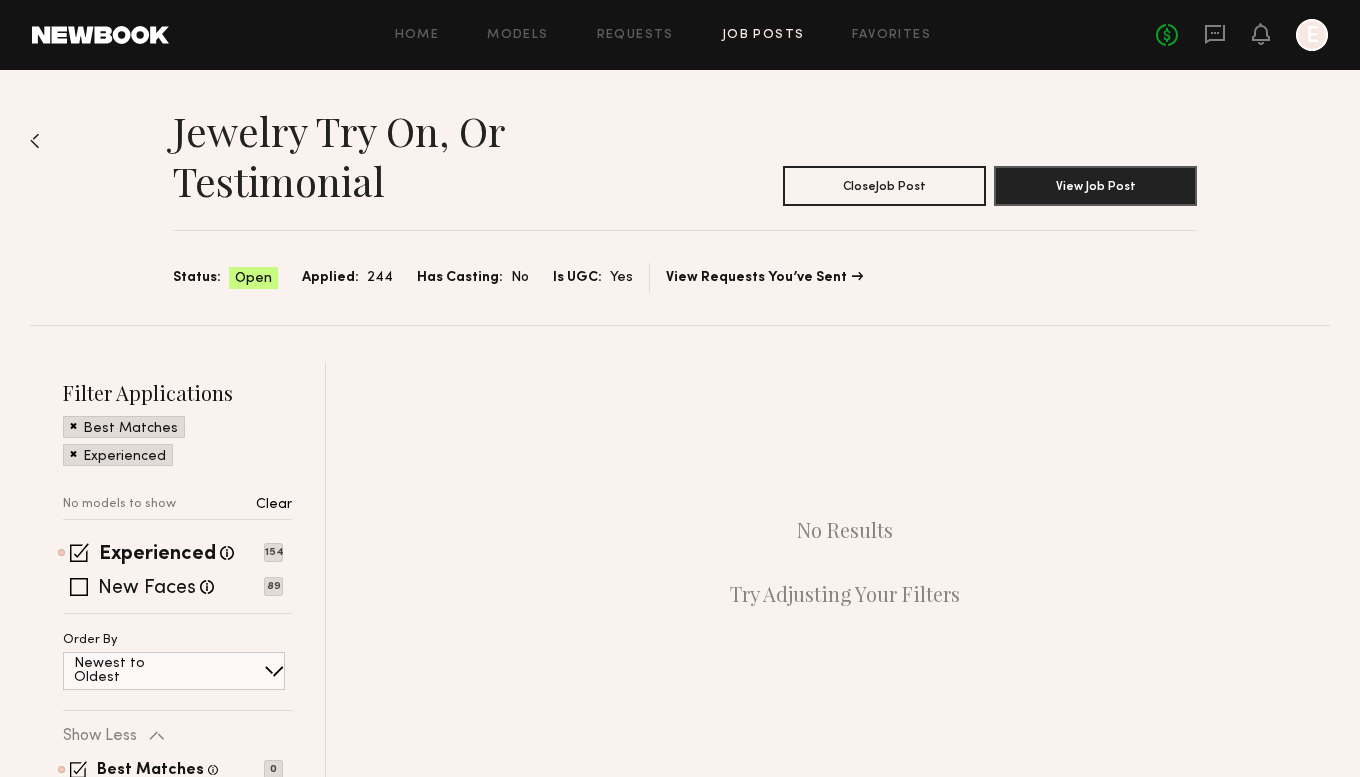 click 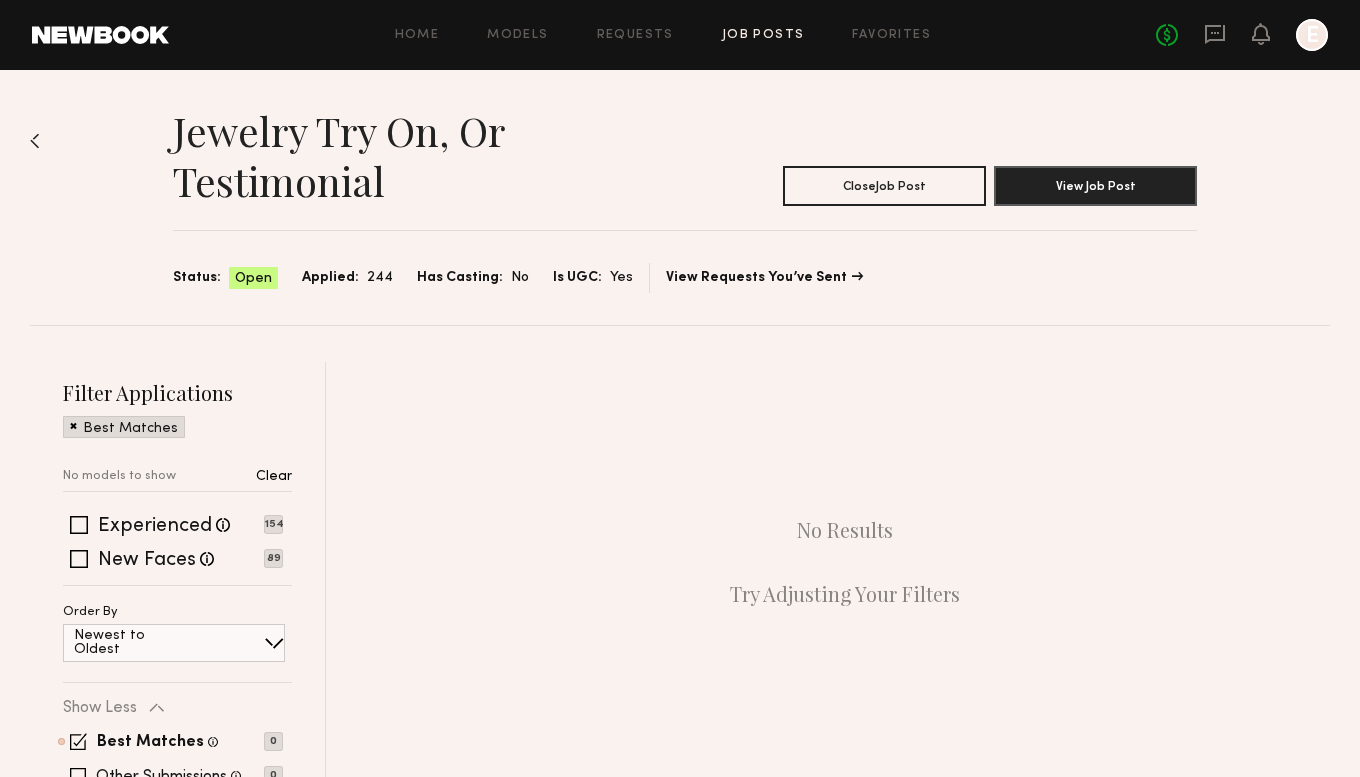 click 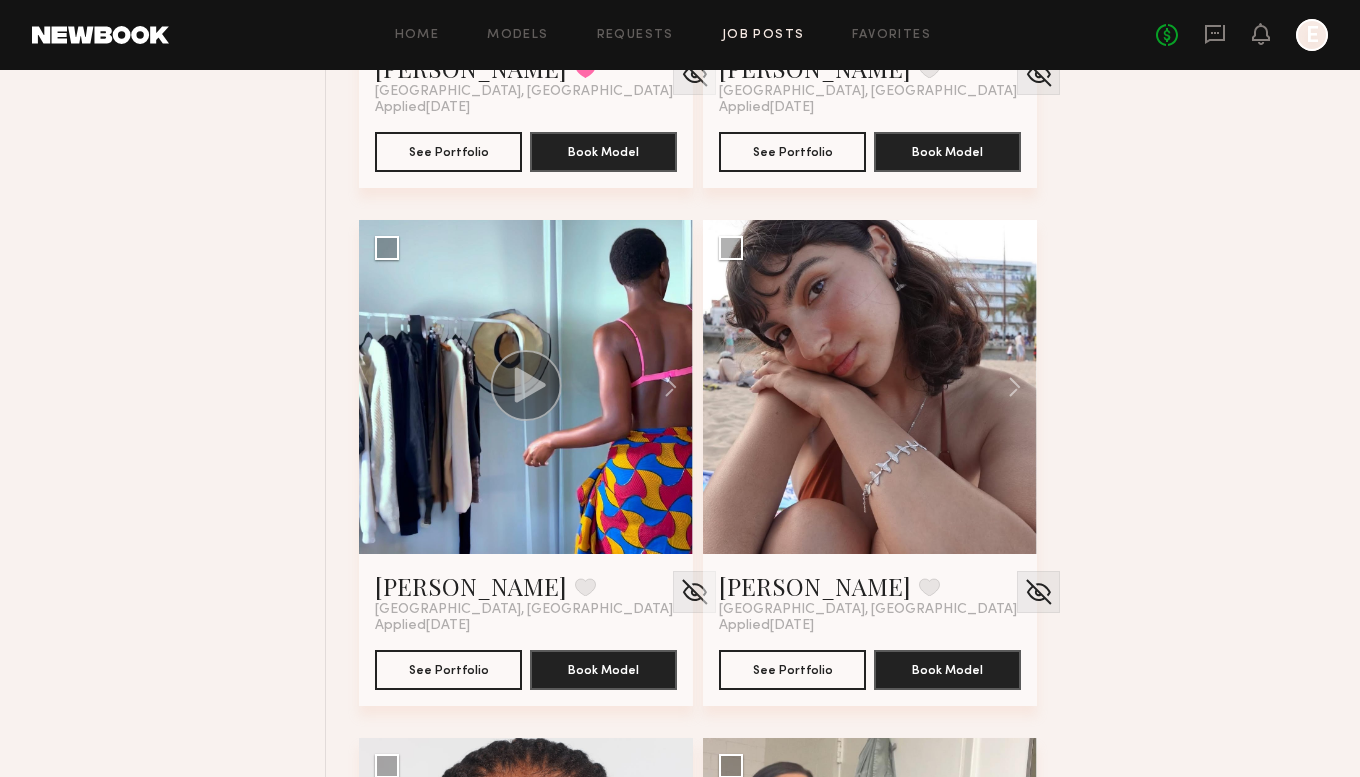 scroll, scrollTop: 2745, scrollLeft: 0, axis: vertical 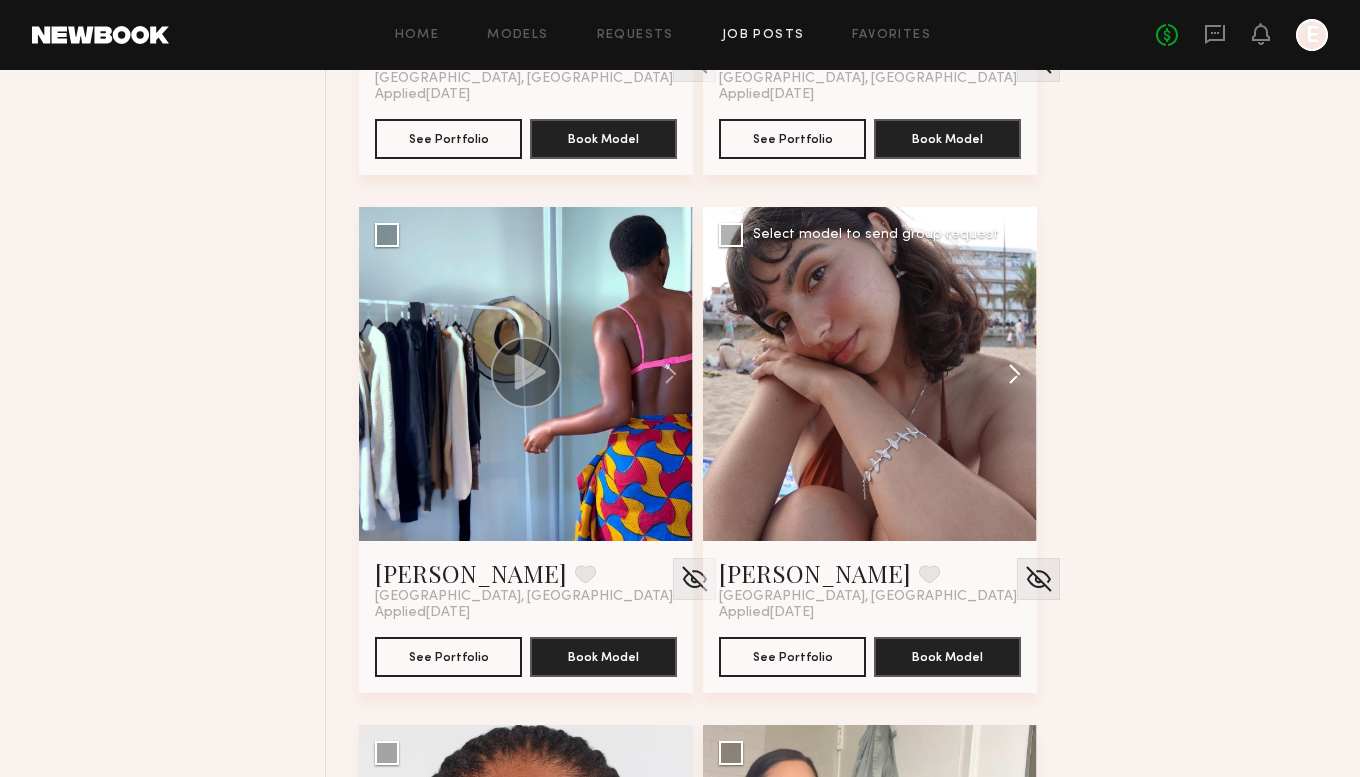 click 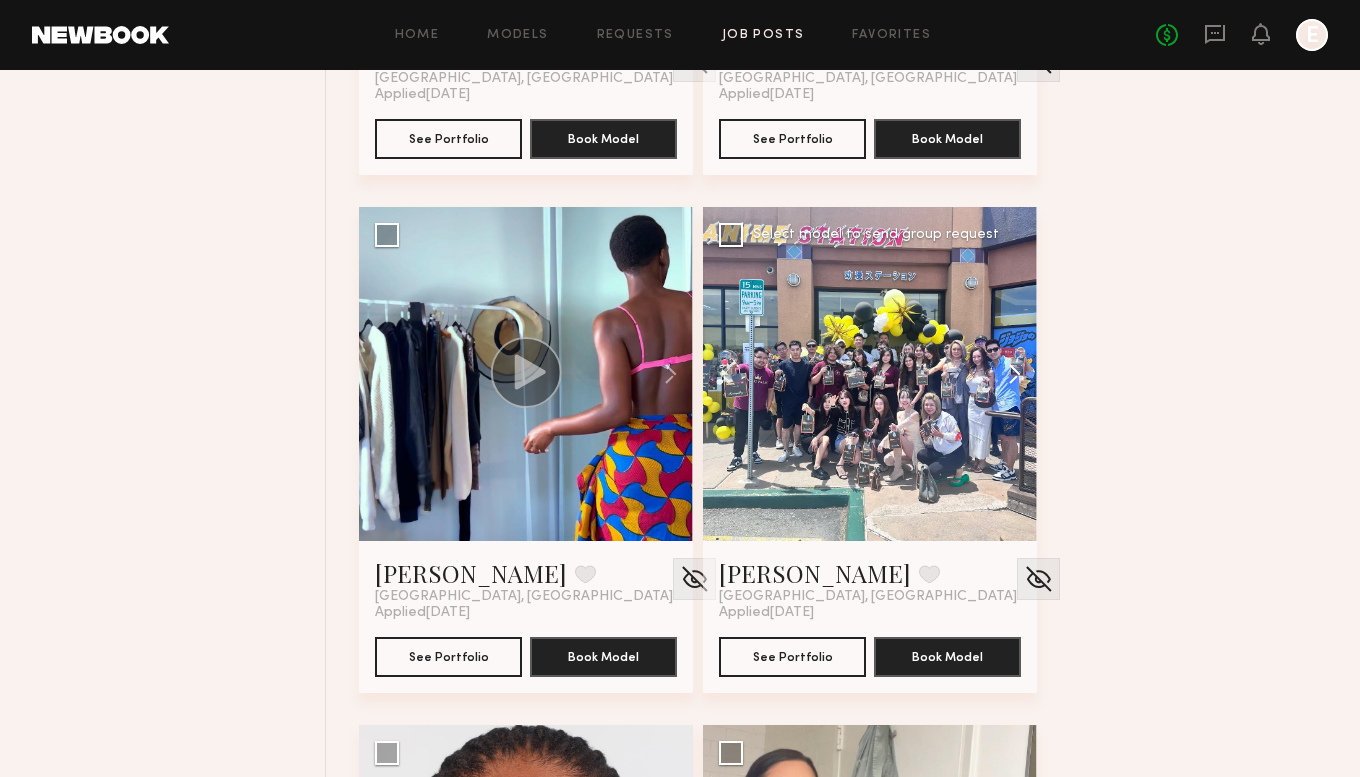 click 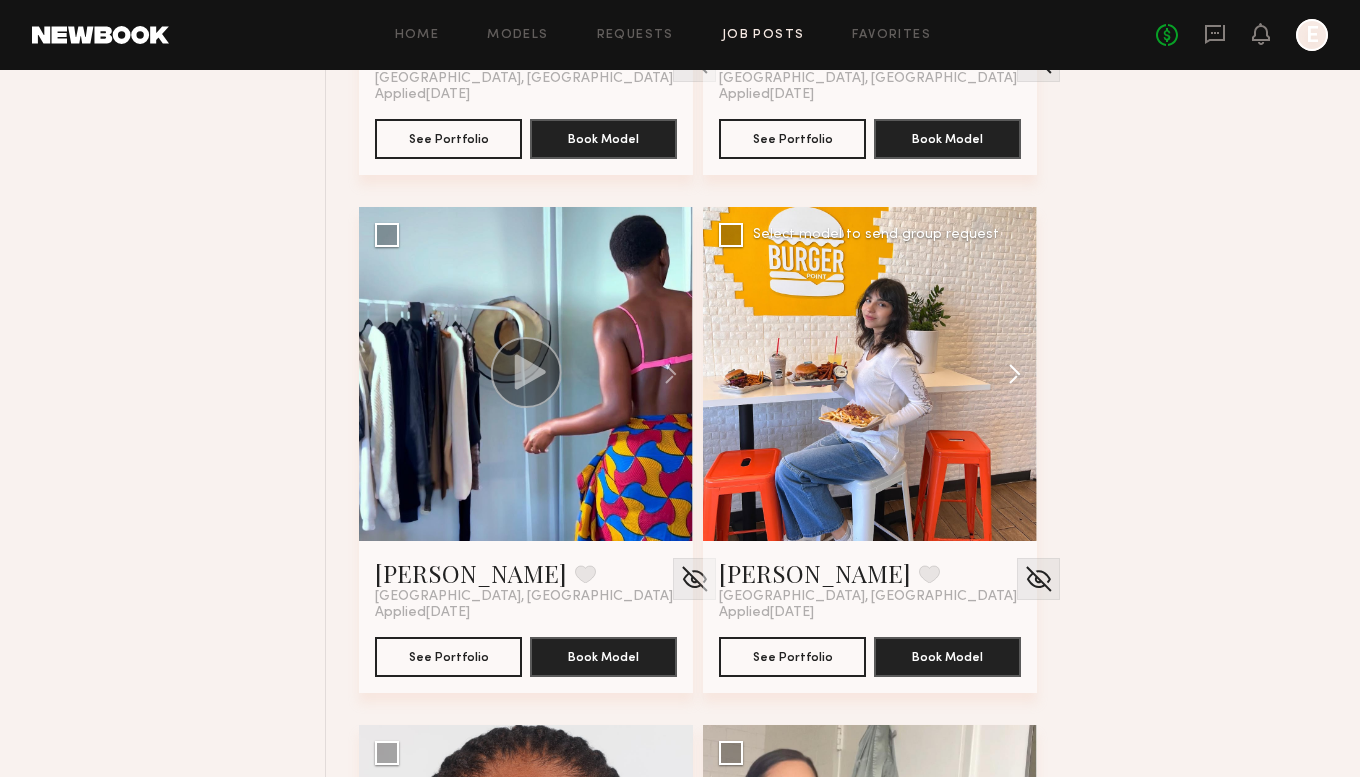 click 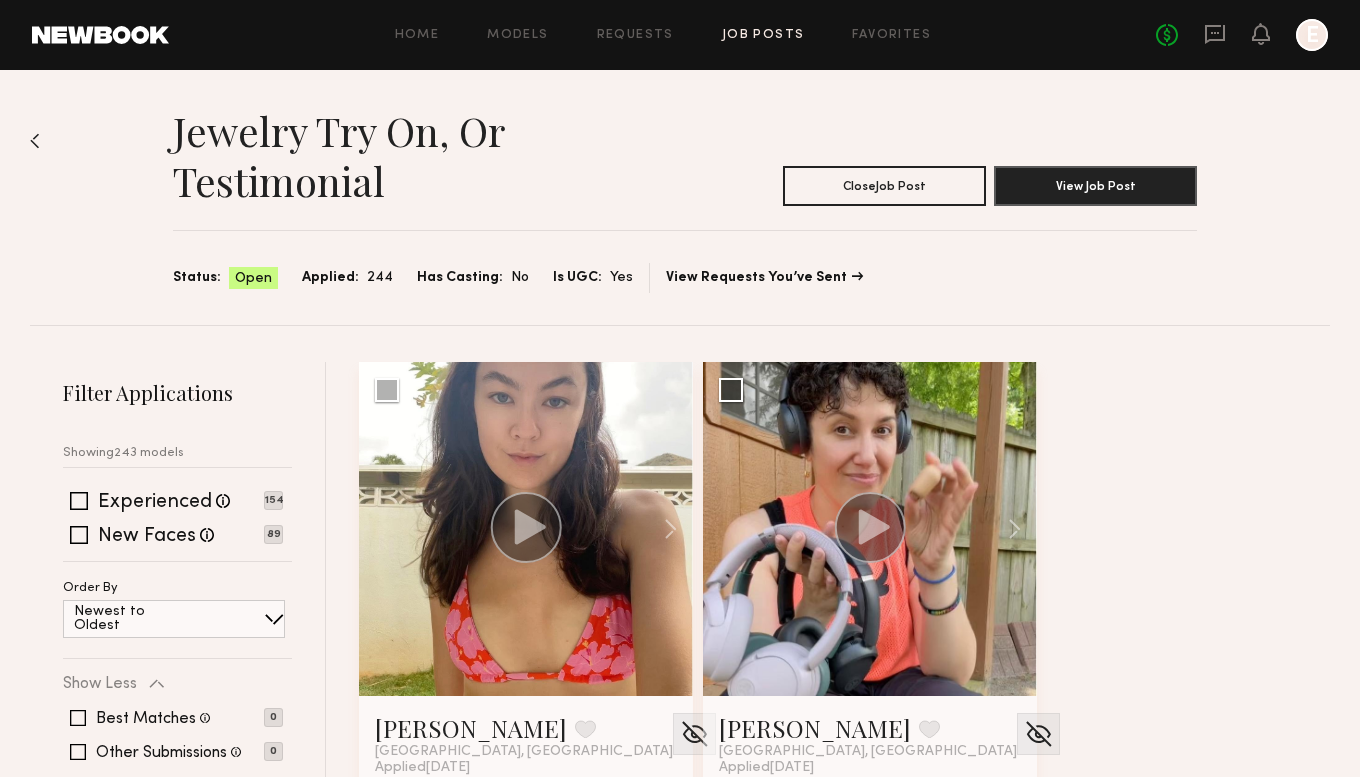 scroll, scrollTop: 0, scrollLeft: 0, axis: both 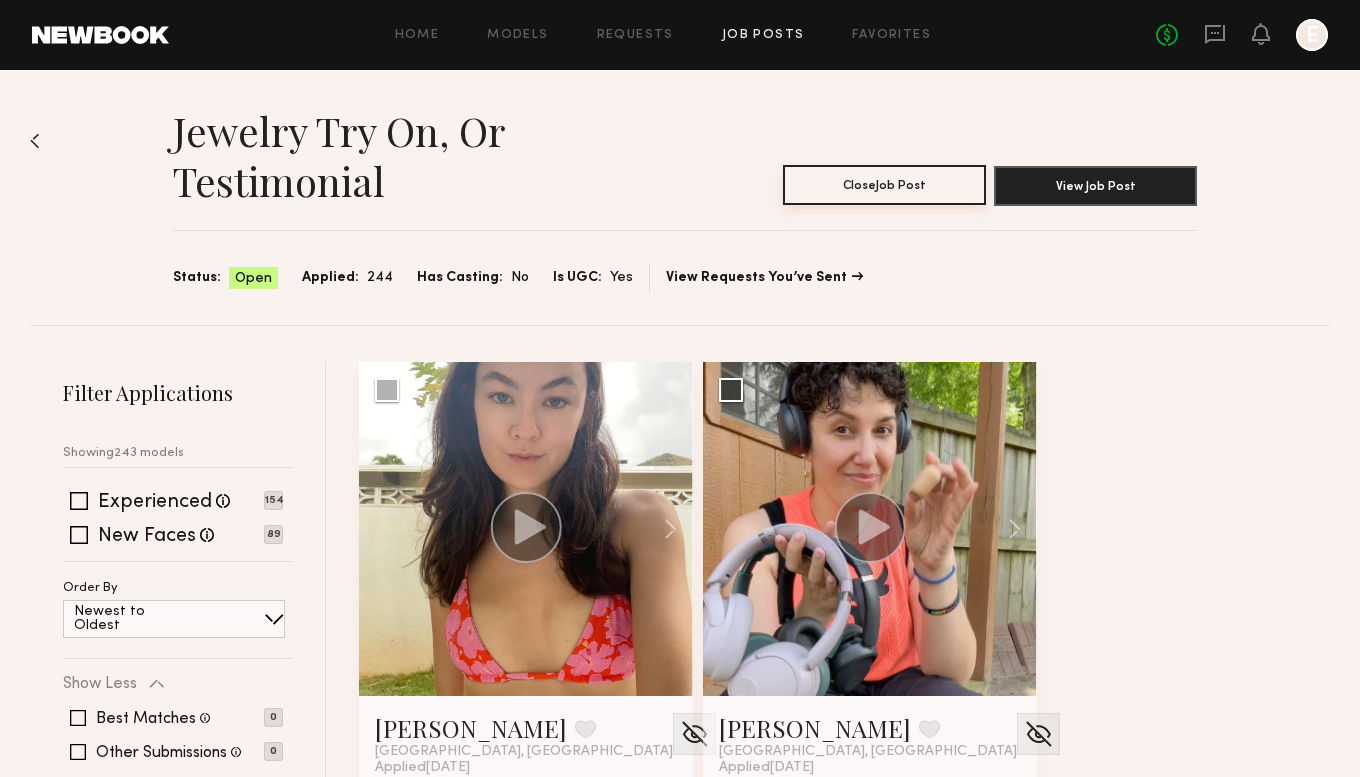 click on "Close  Job Post" 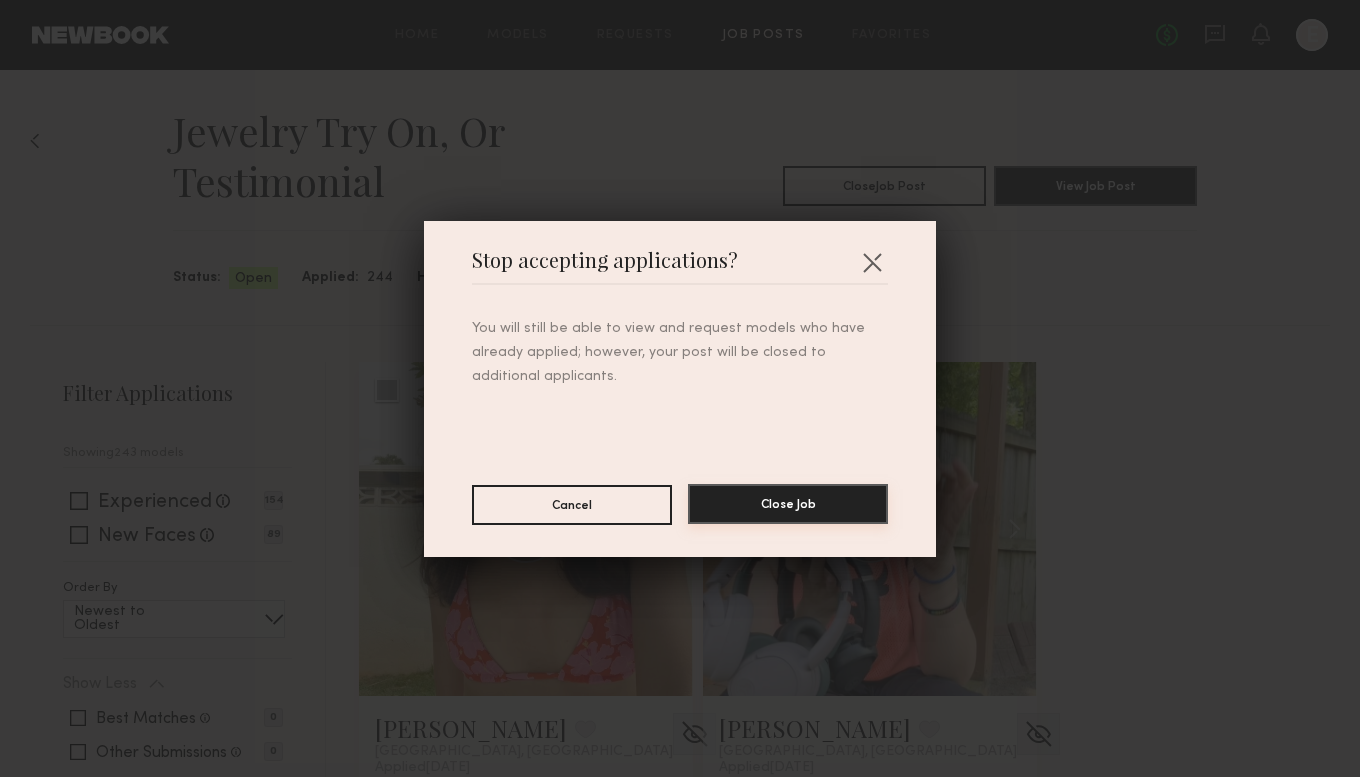 click on "Close Job" at bounding box center [788, 504] 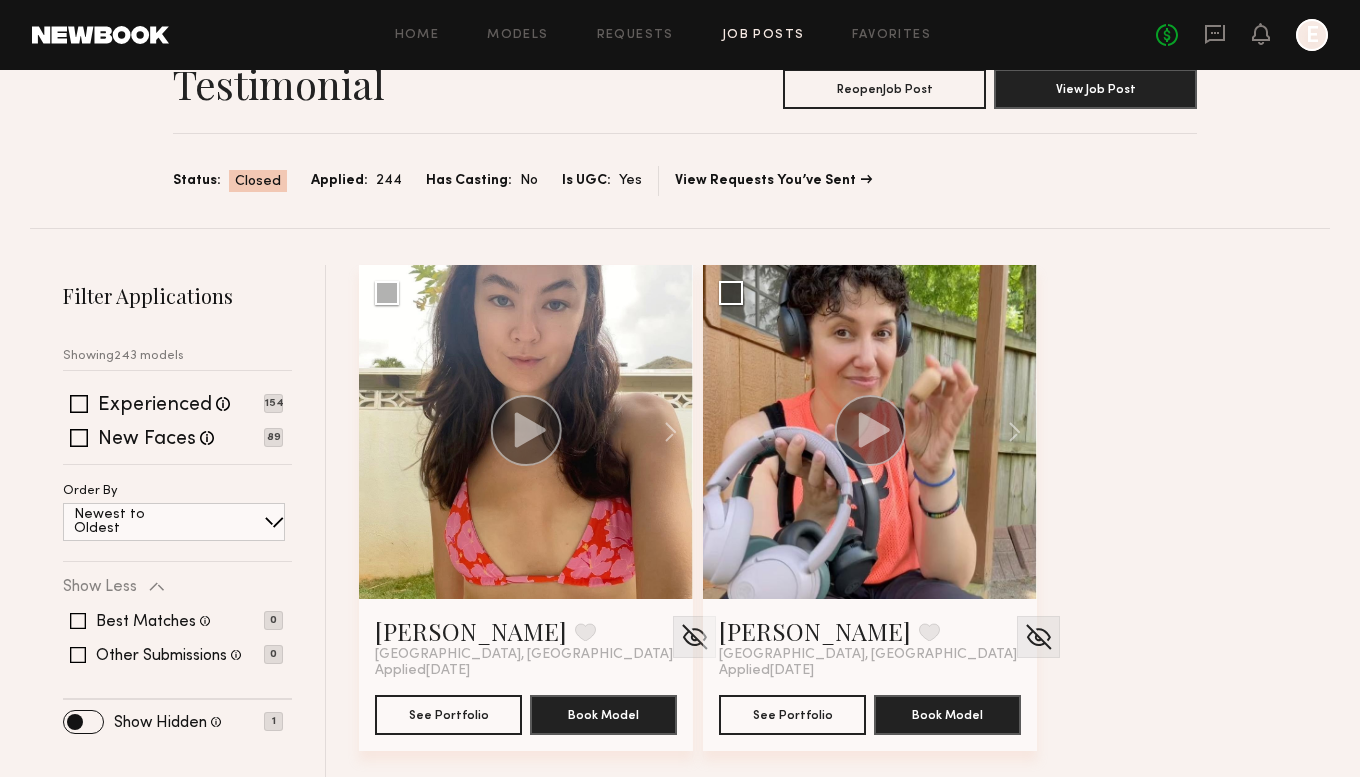 scroll, scrollTop: 102, scrollLeft: 0, axis: vertical 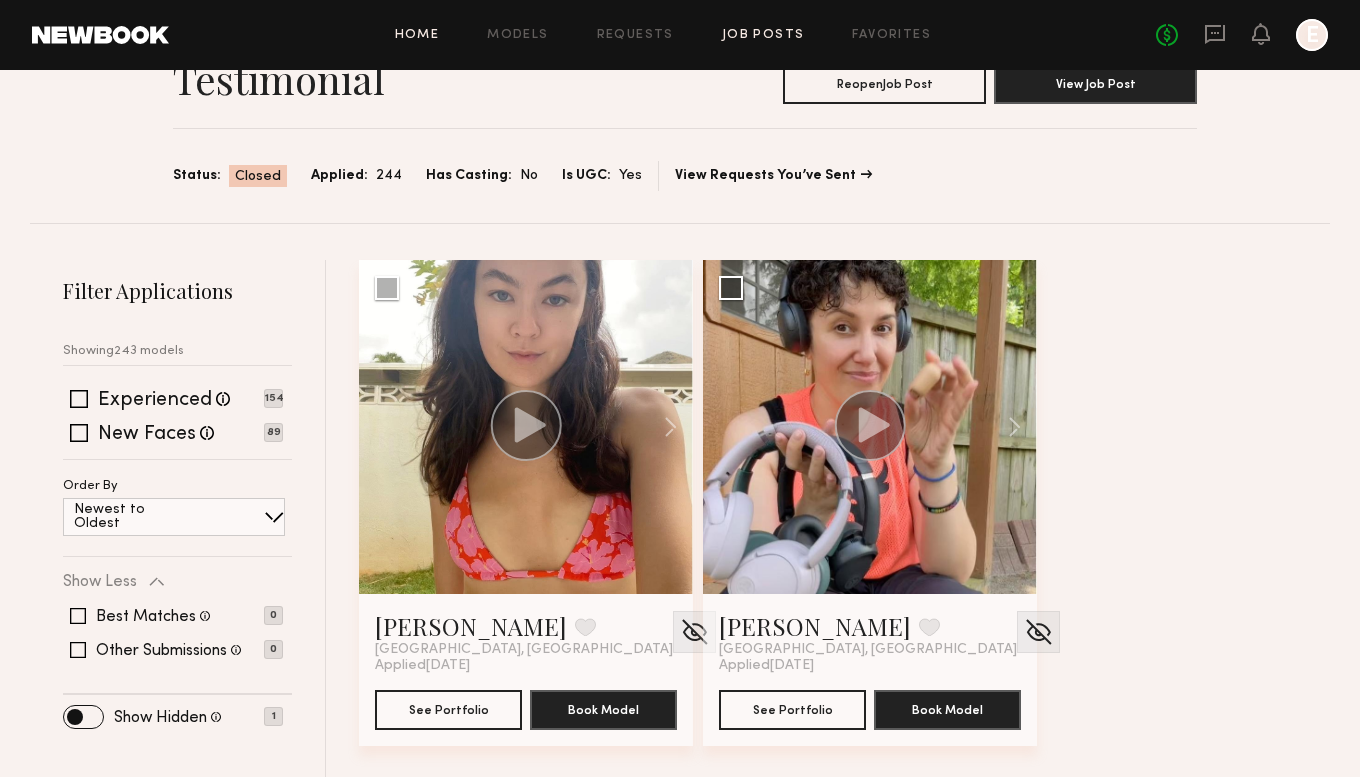 click on "Home" 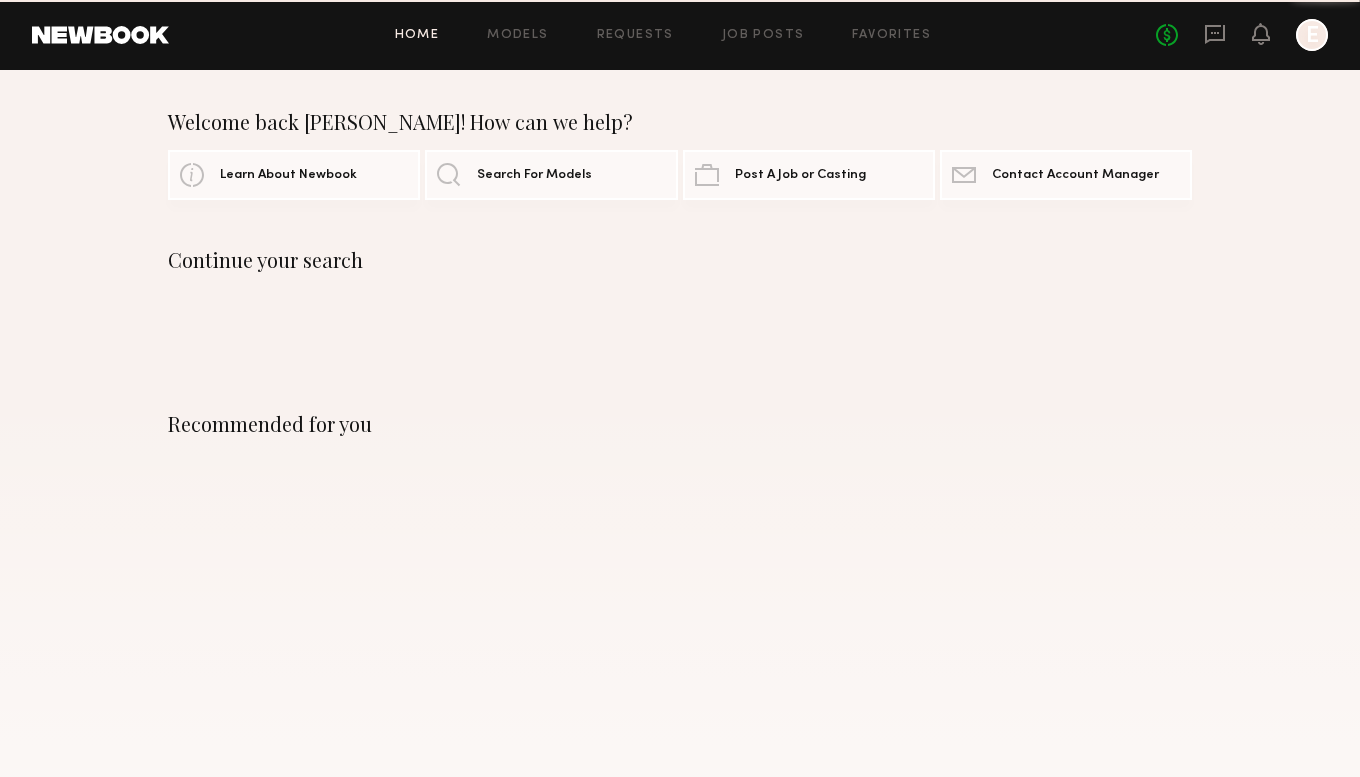 scroll, scrollTop: 0, scrollLeft: 0, axis: both 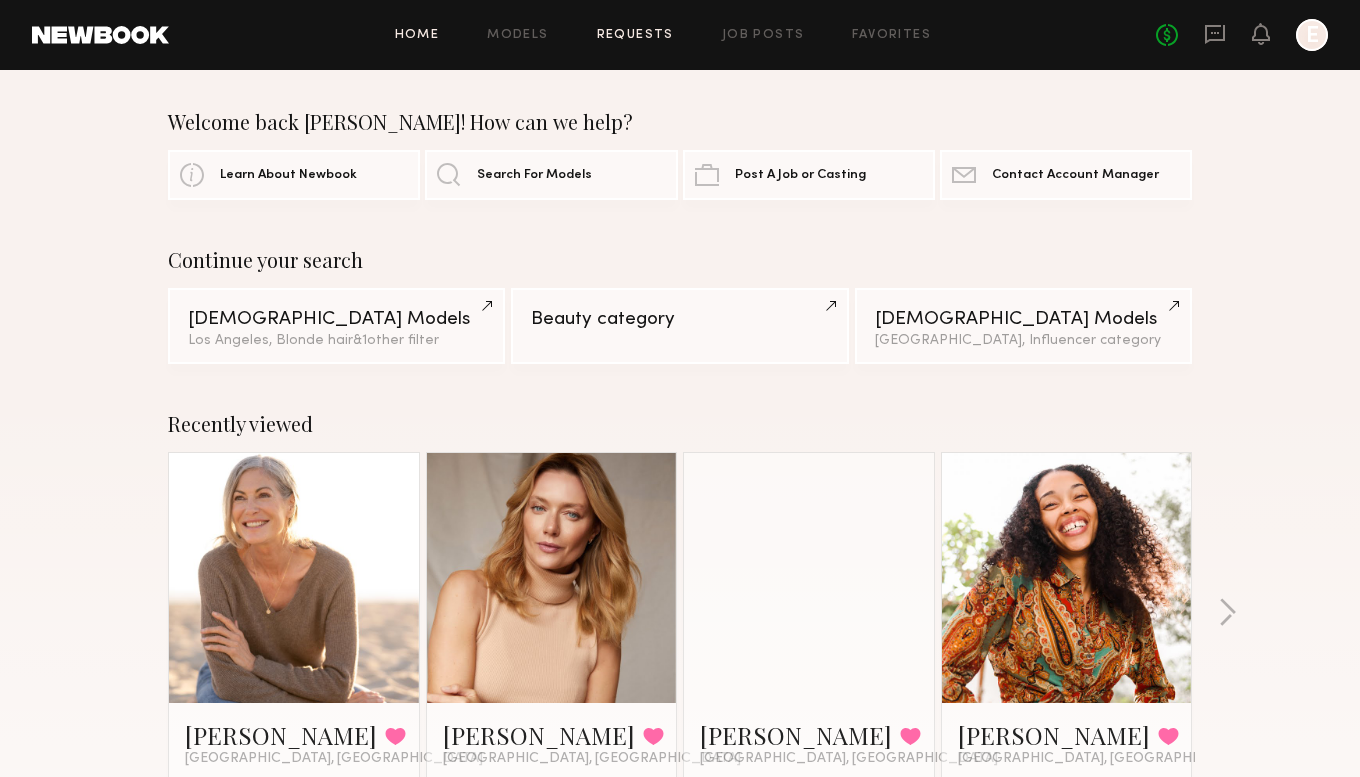 click on "Requests" 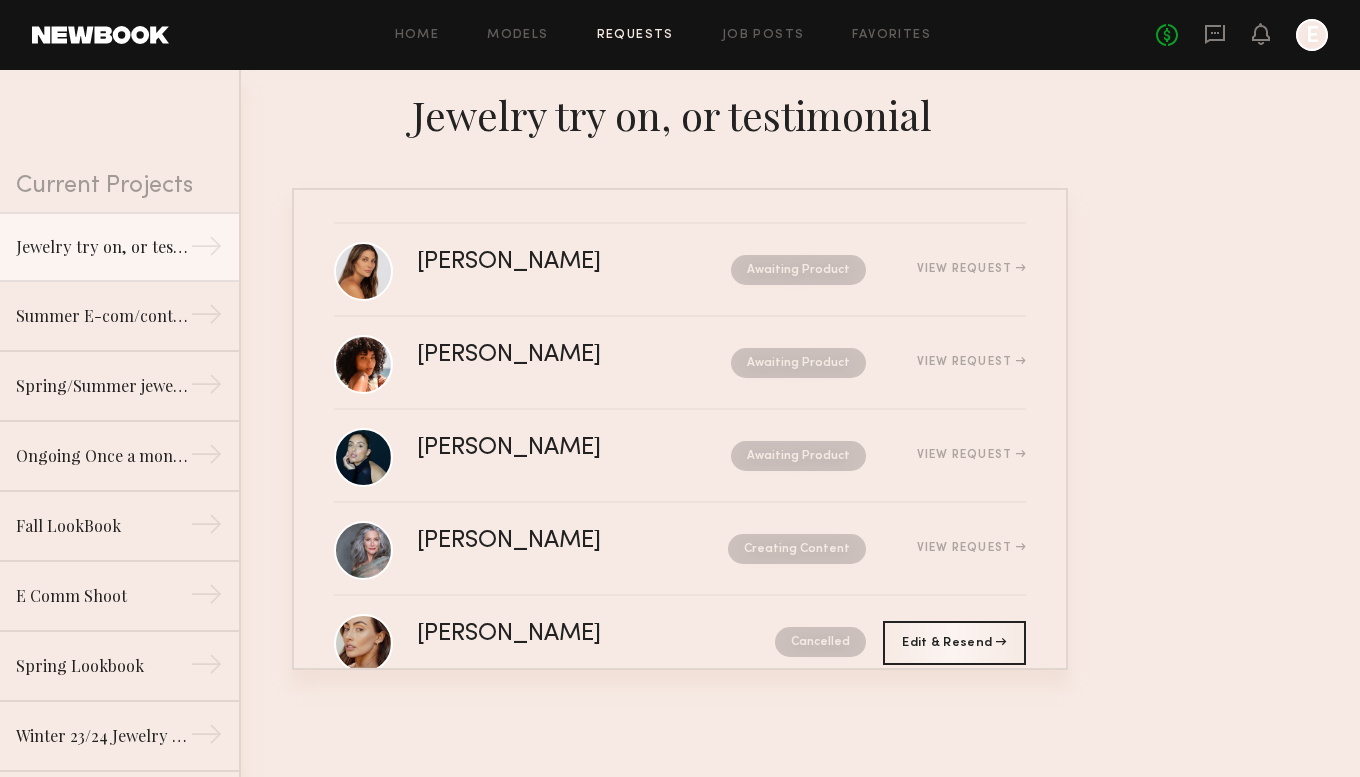 scroll, scrollTop: 0, scrollLeft: 0, axis: both 